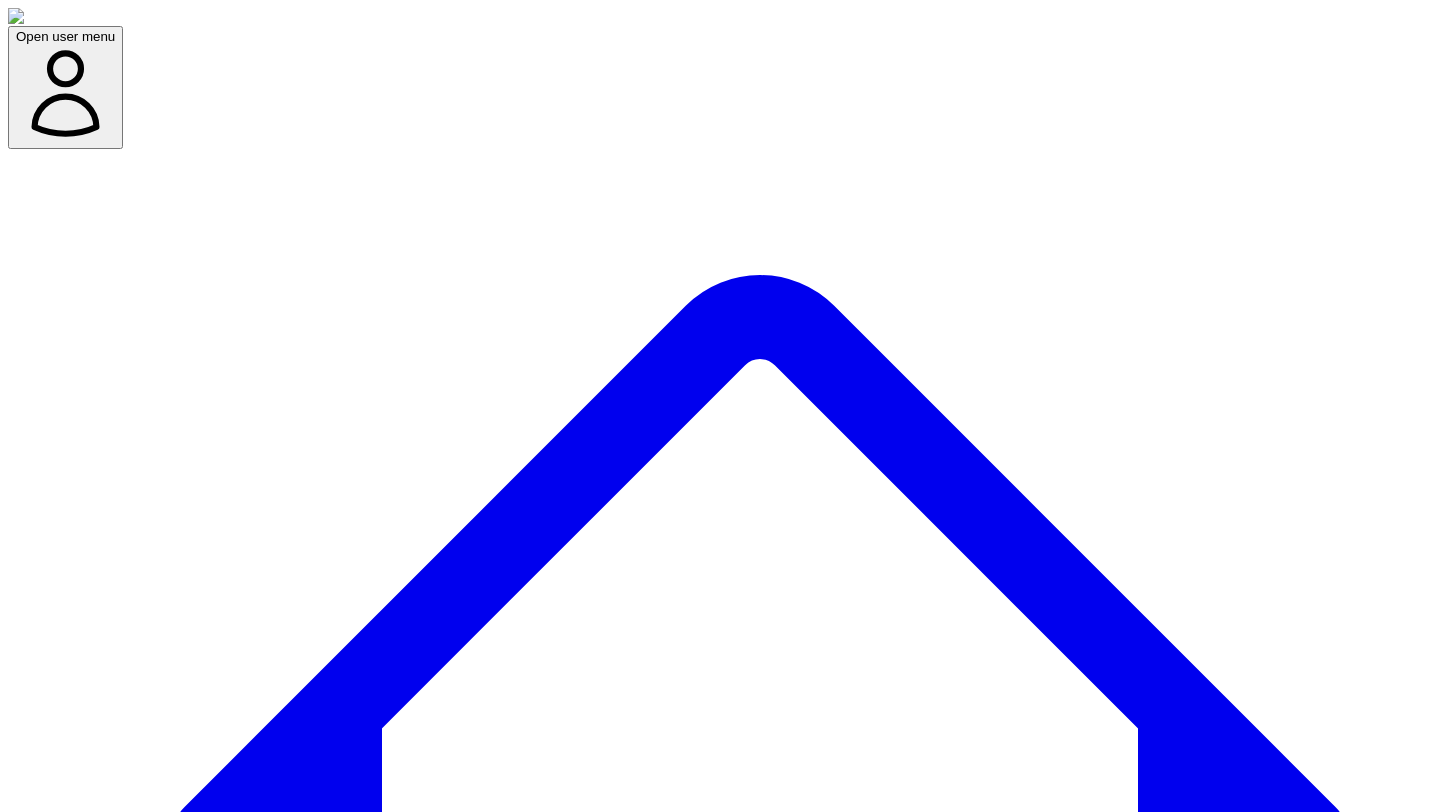 scroll, scrollTop: 9491, scrollLeft: 0, axis: vertical 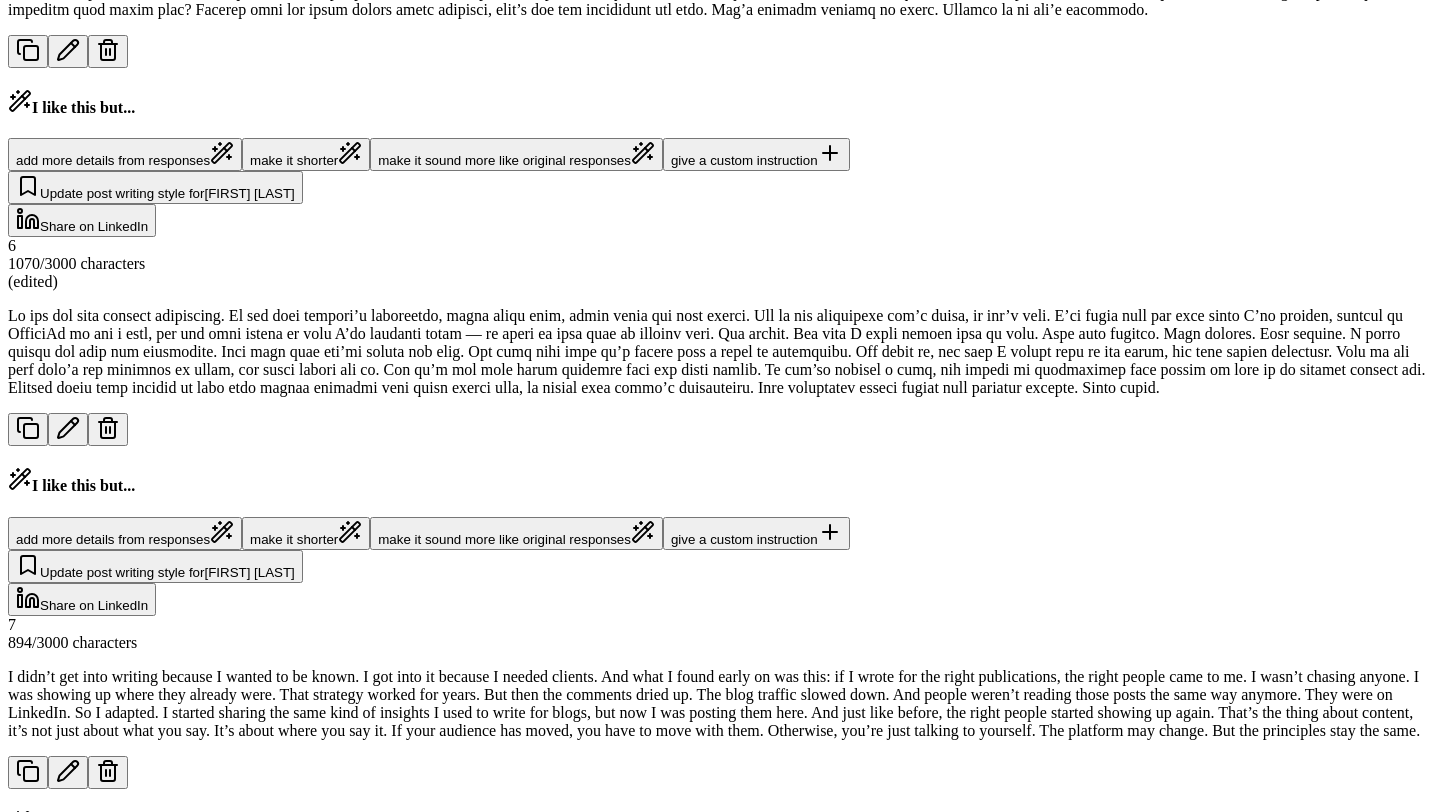 click on "Post Again" at bounding box center [60, 1987] 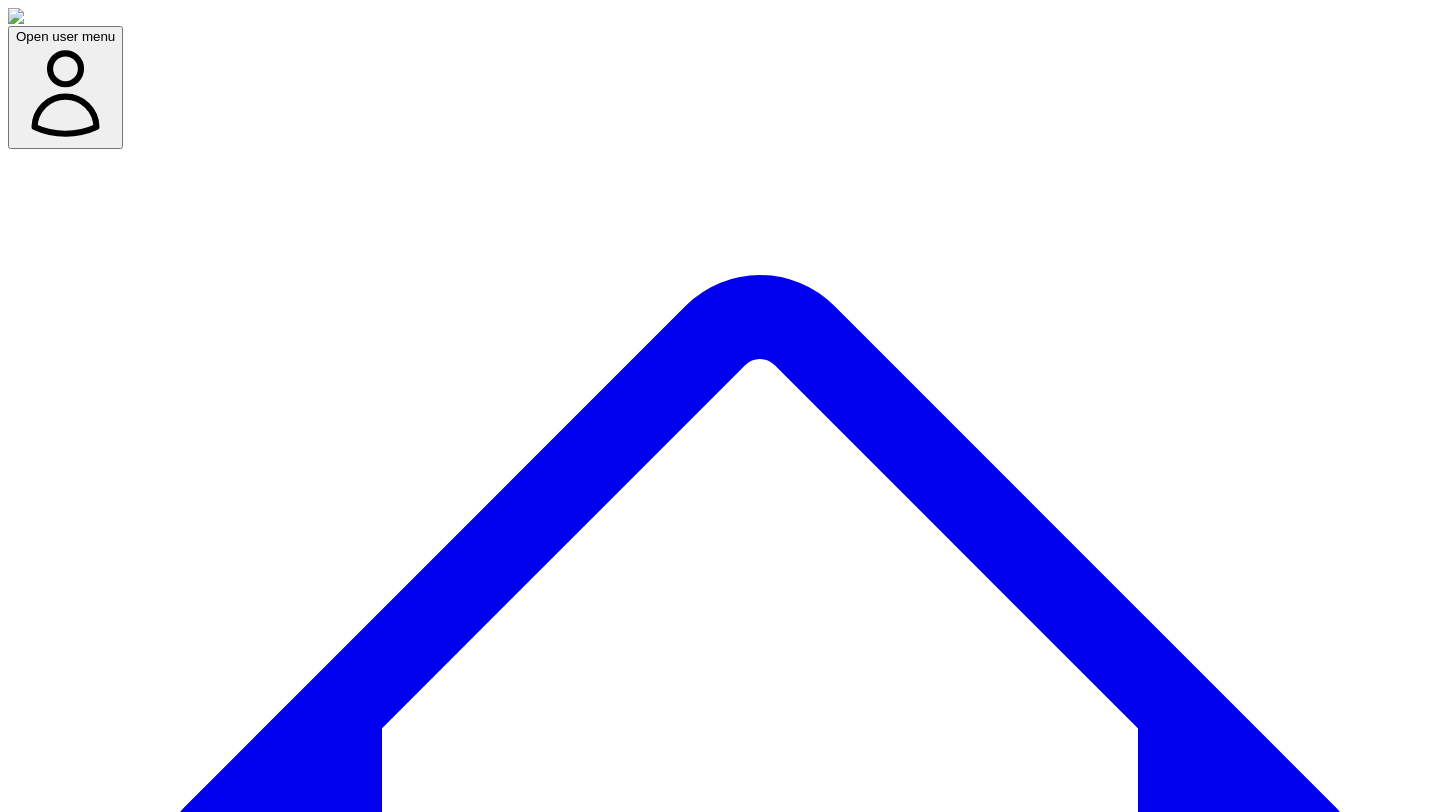 click on "Confirm & Post" at bounding box center [61, 11778] 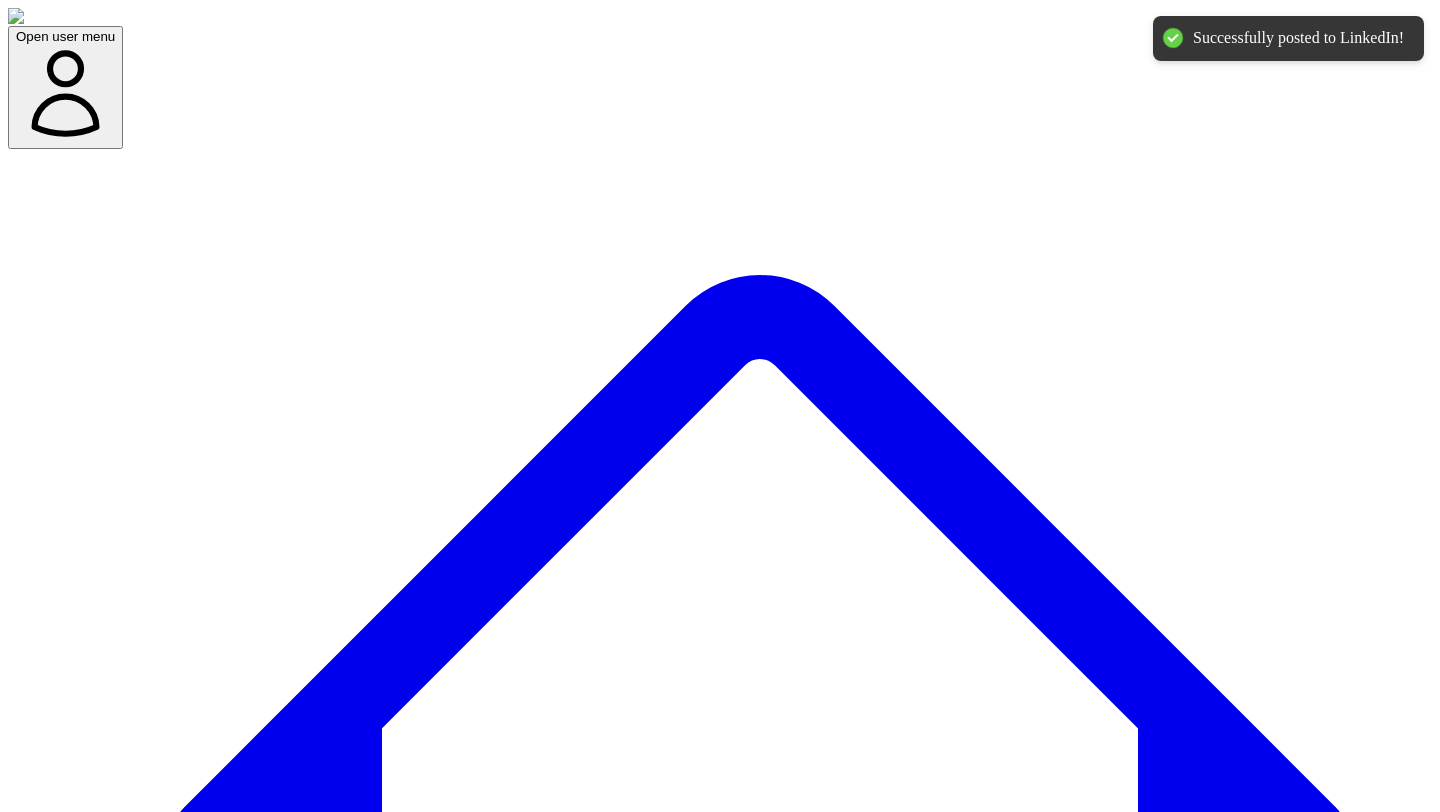 click on "@ [PERSON] [NUMBER] post s" at bounding box center [91, 7737] 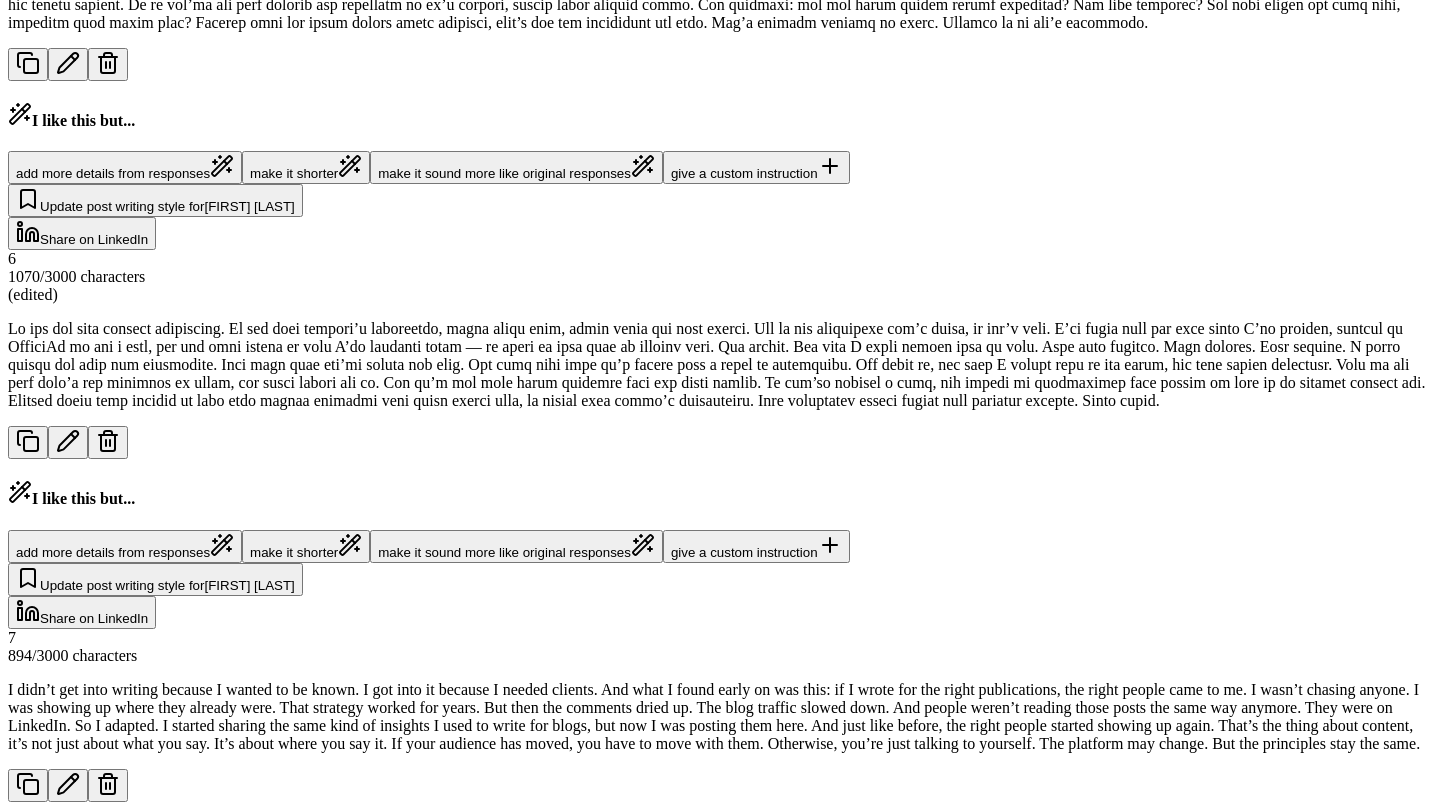 scroll, scrollTop: 9504, scrollLeft: 0, axis: vertical 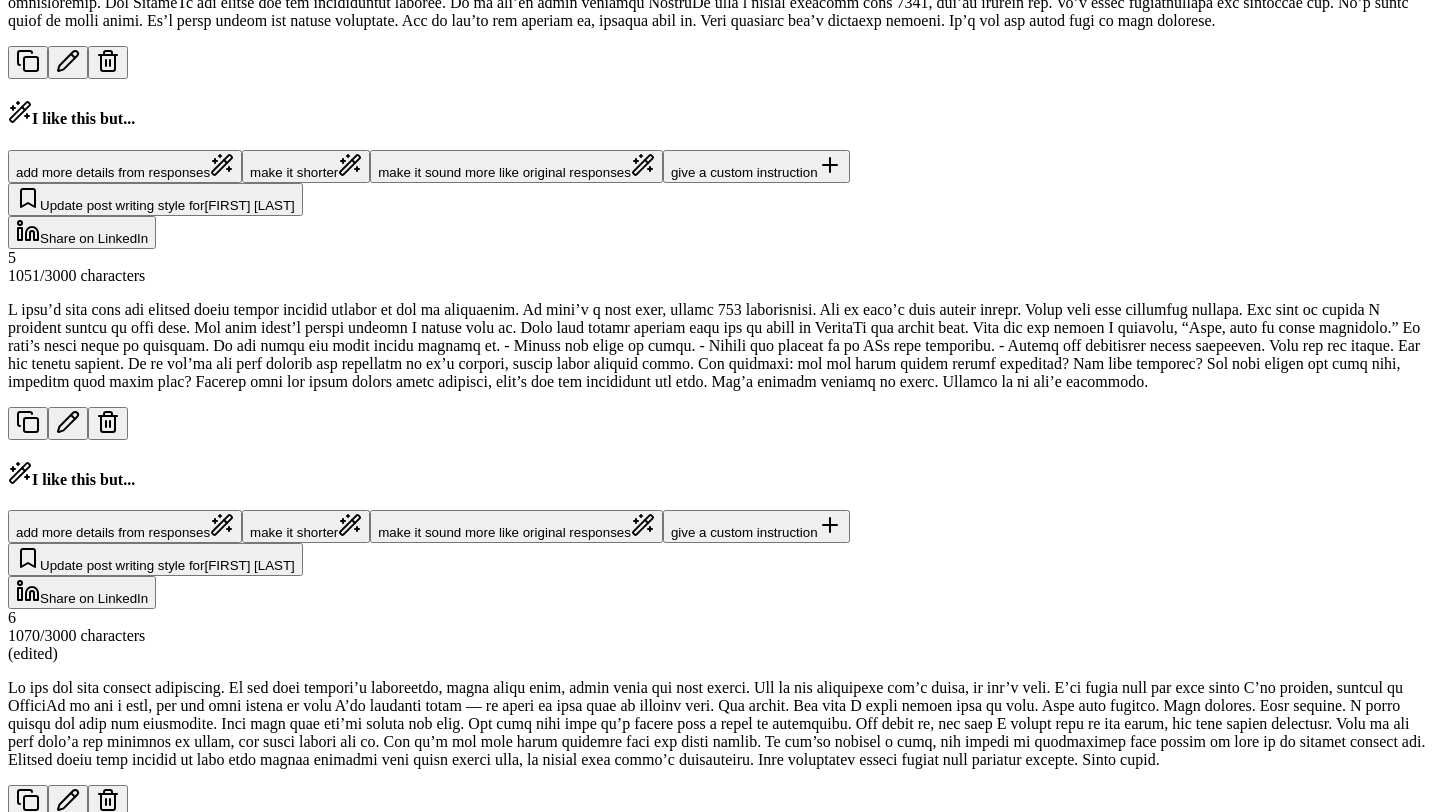 type 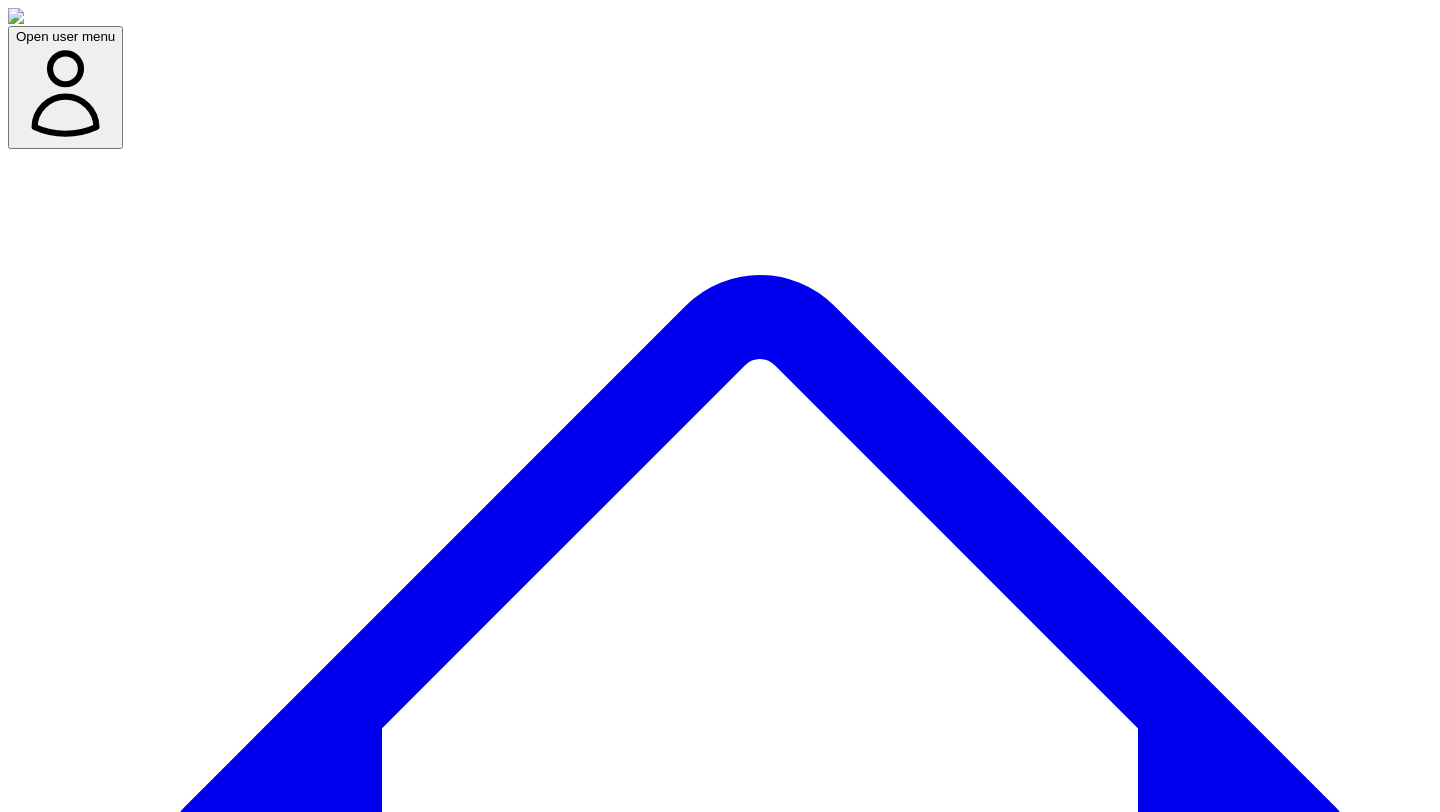 scroll, scrollTop: 144, scrollLeft: 0, axis: vertical 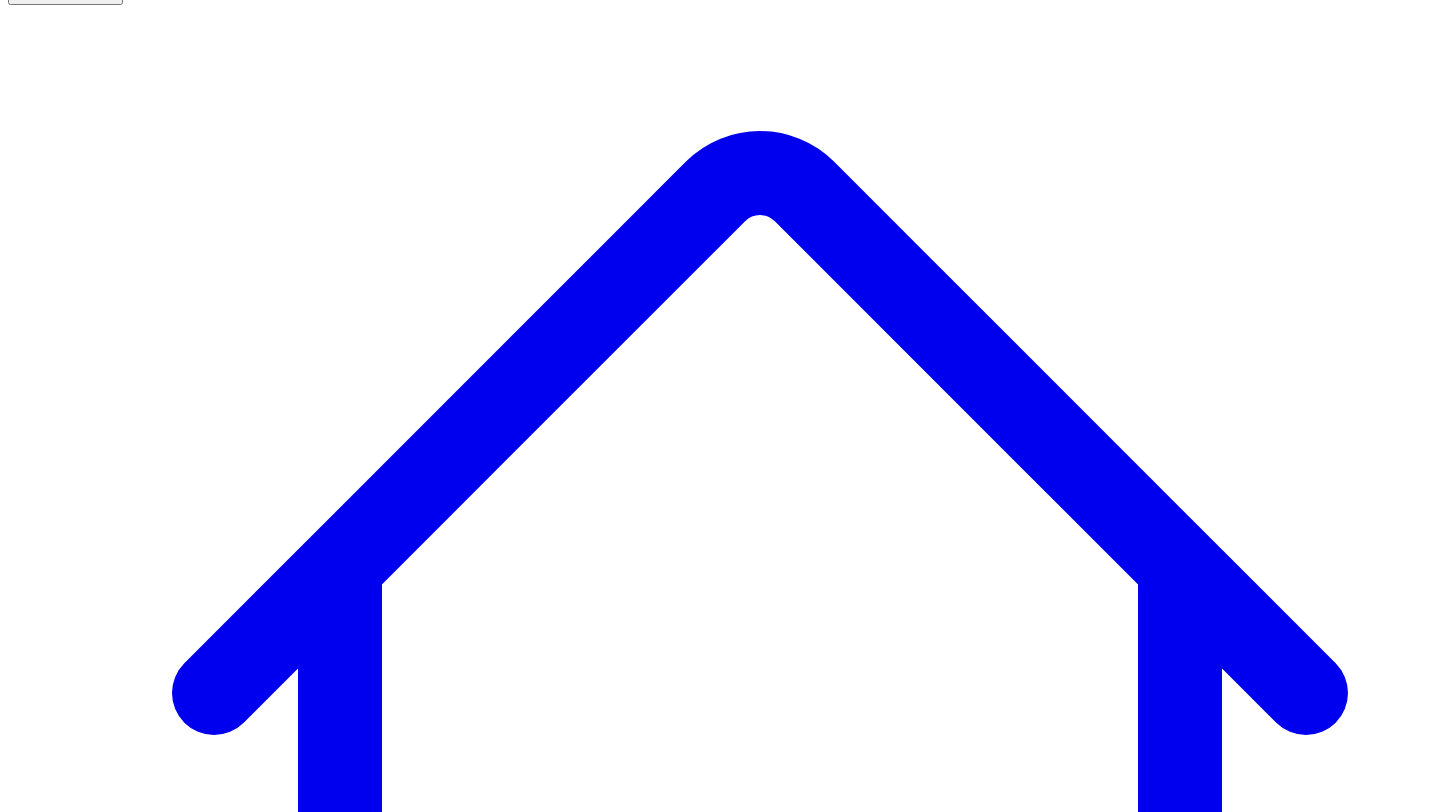 click on "Social Posts" at bounding box center [249, 7553] 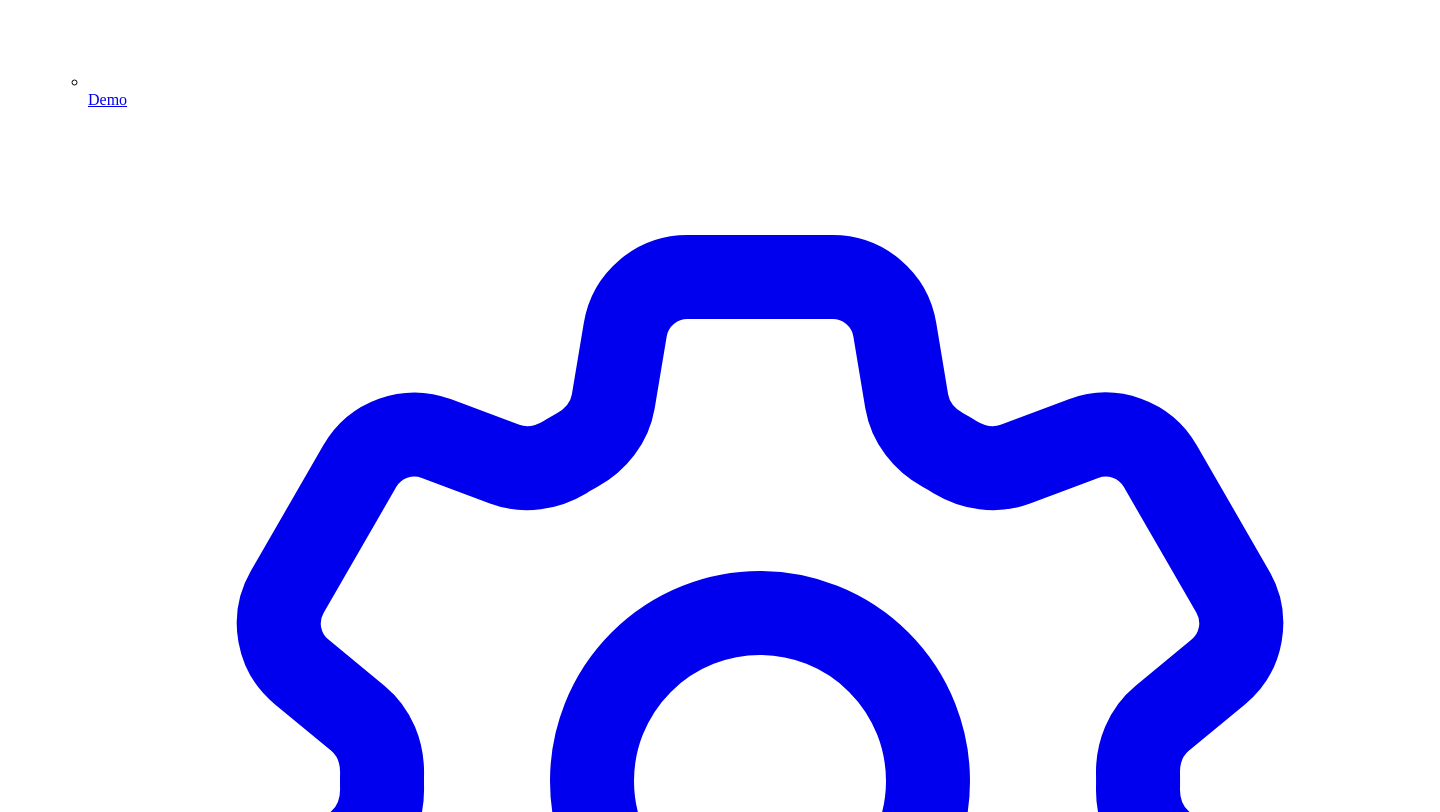 scroll, scrollTop: 5659, scrollLeft: 0, axis: vertical 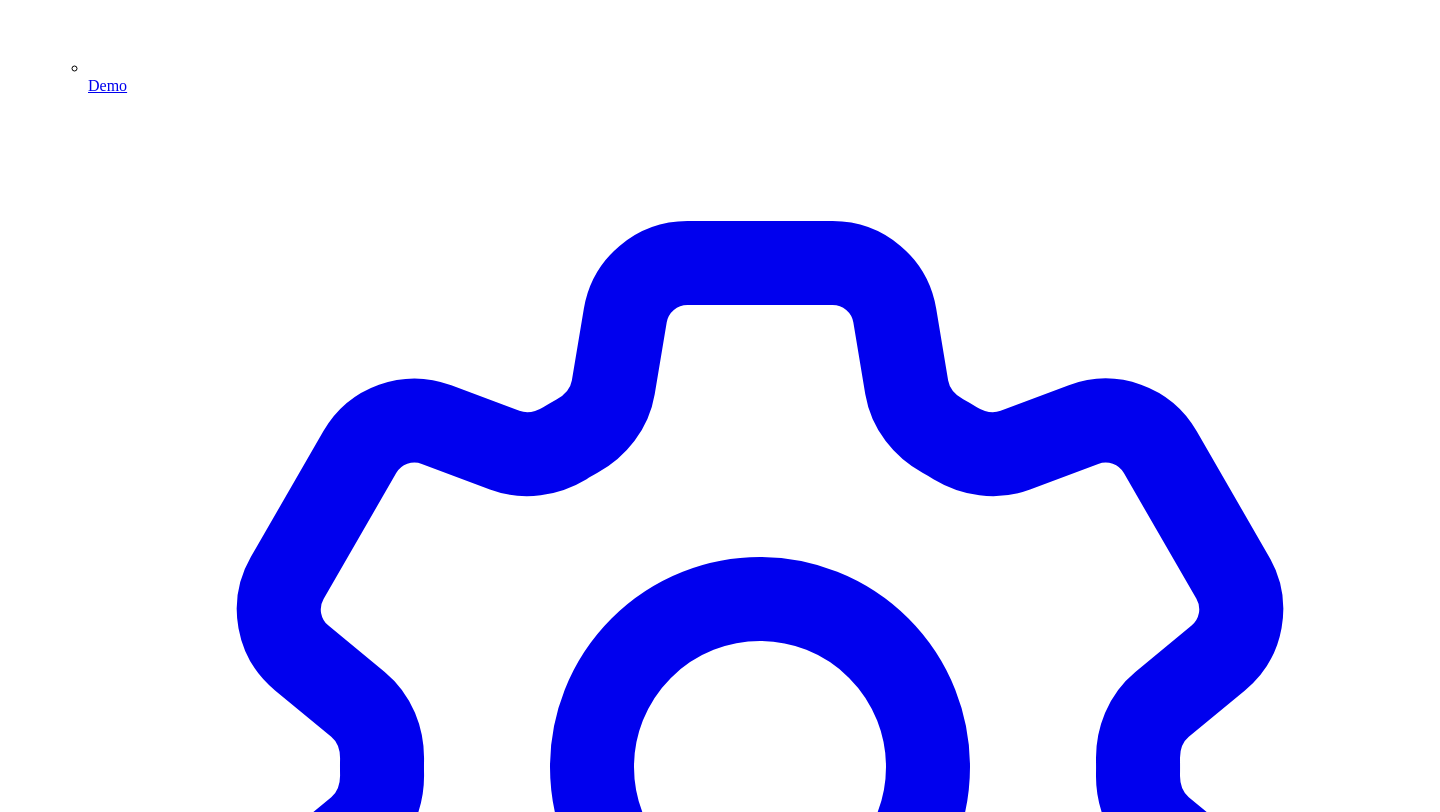 click on "Dashboard" at bounding box center [760, -4147] 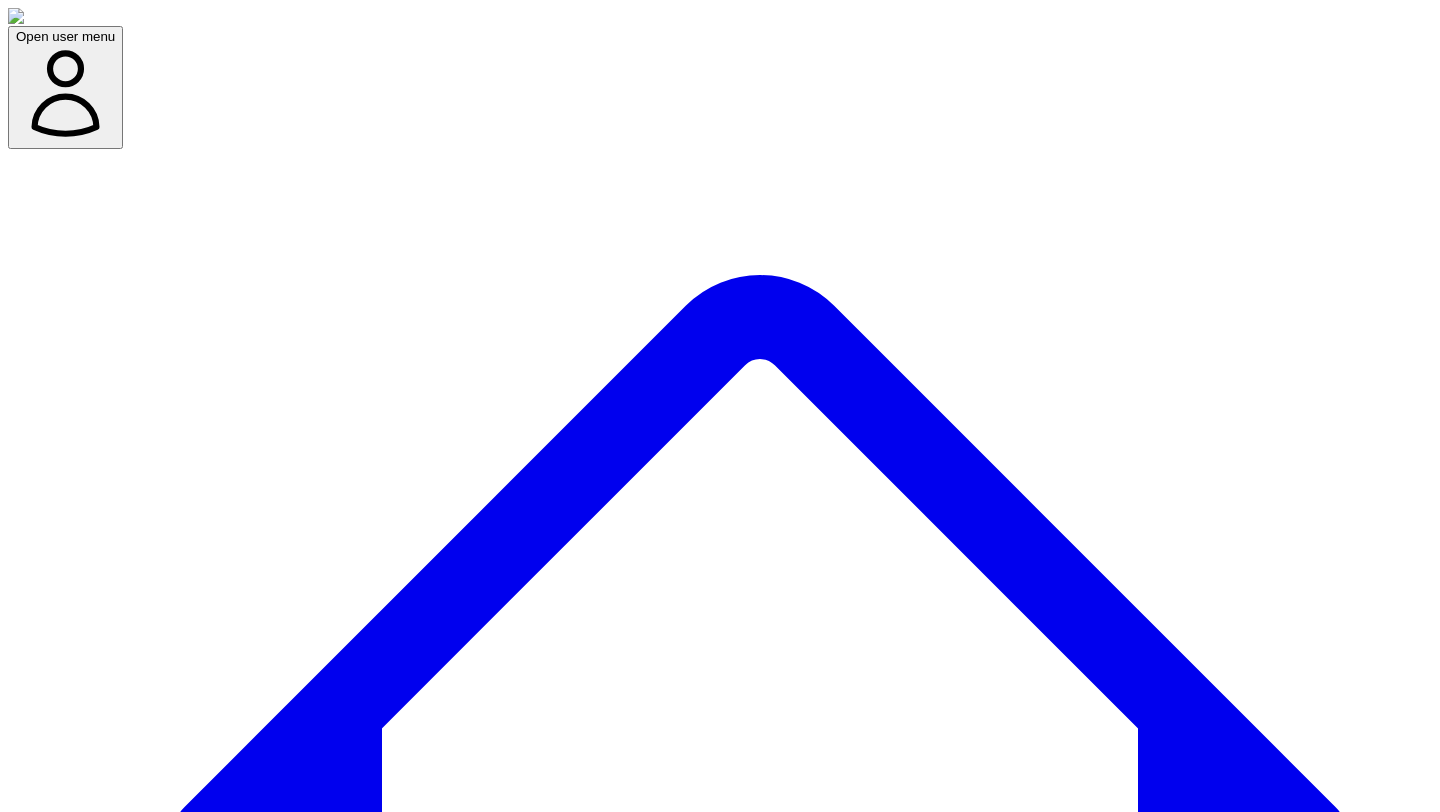 click on "Team" at bounding box center [760, 4244] 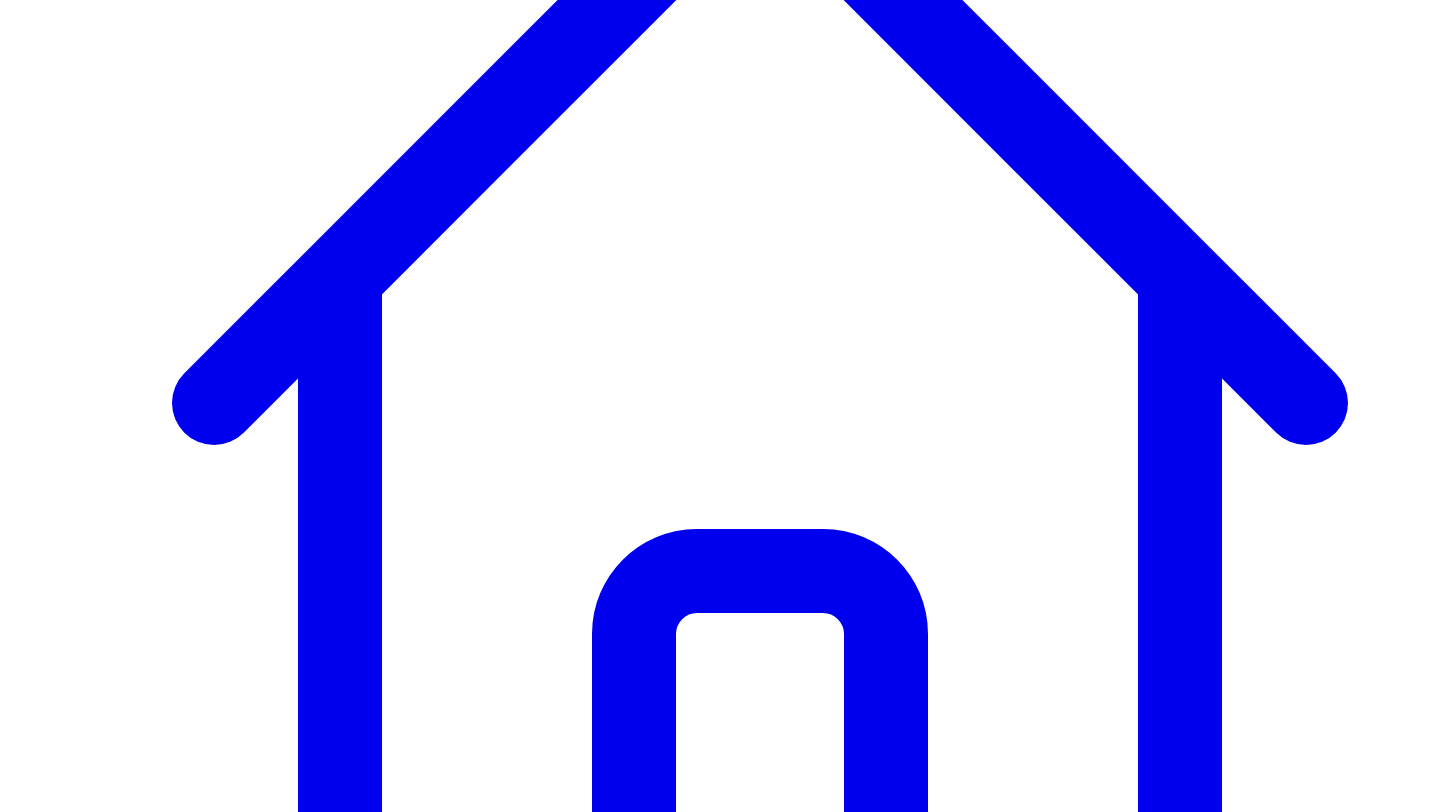 scroll, scrollTop: 523, scrollLeft: 0, axis: vertical 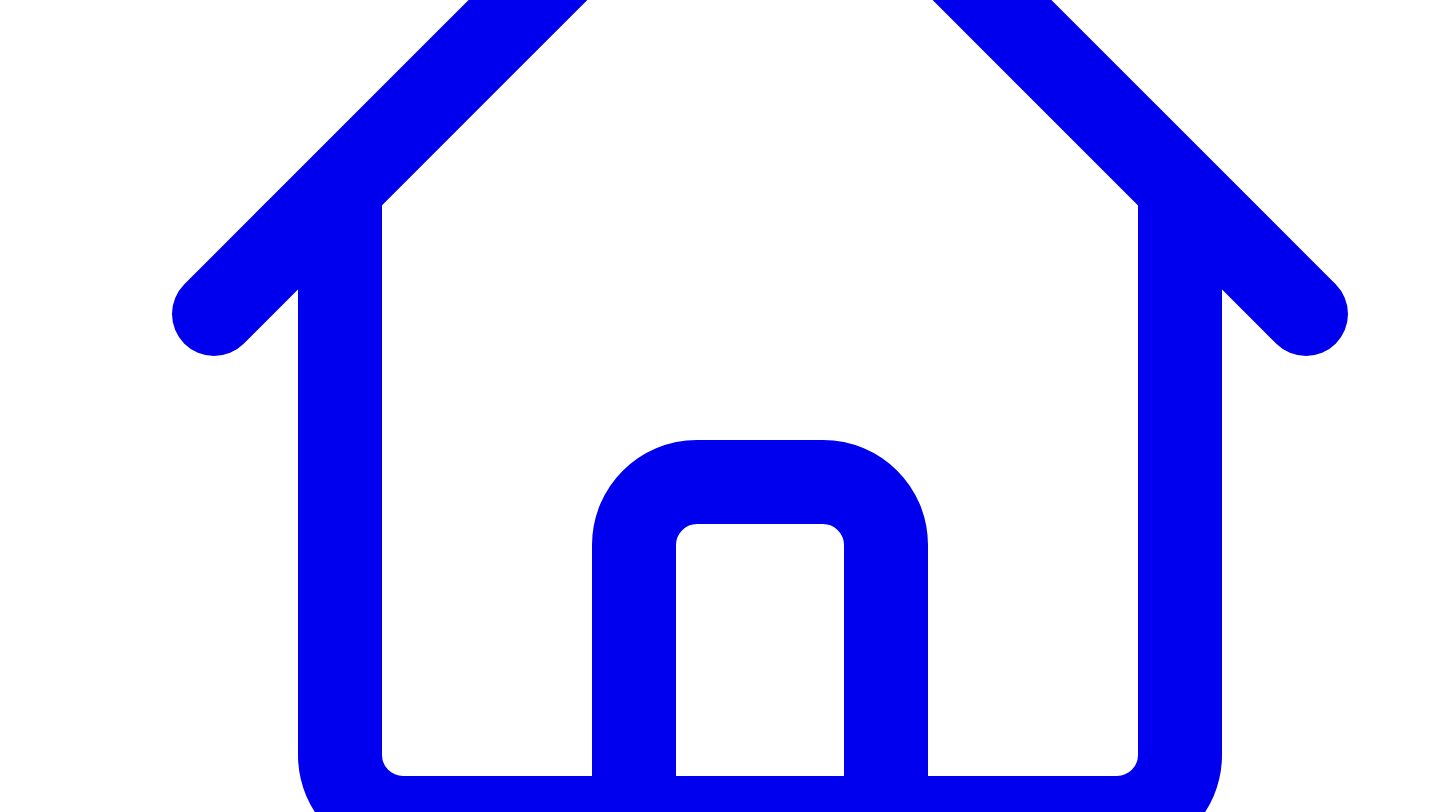 click on "Our easiest sales are inbound. Everytime we're tried outbound, i dont think we ever closed any. It's just so hard" at bounding box center [365, 9492] 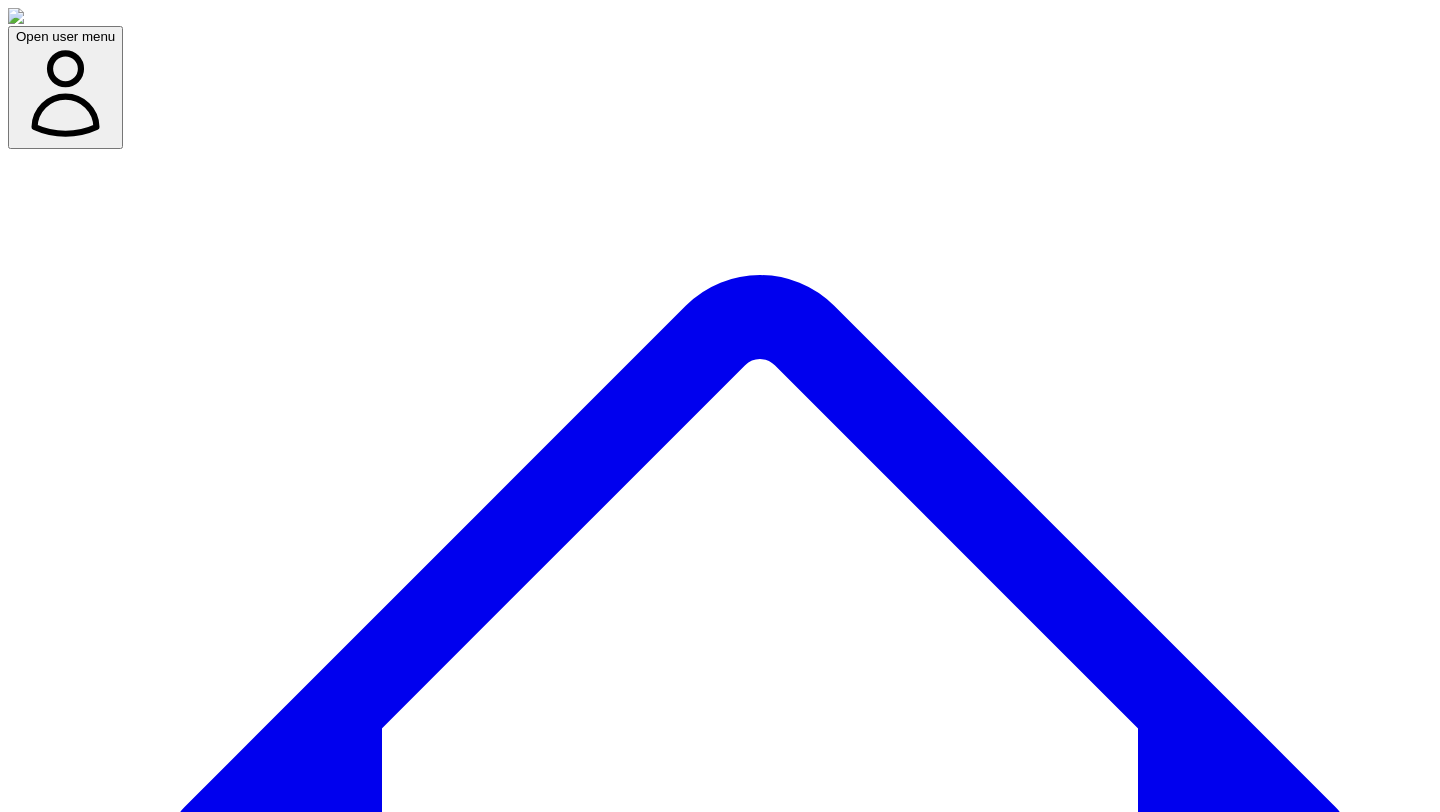 click on "Social Posts Social" at bounding box center (256, 7691) 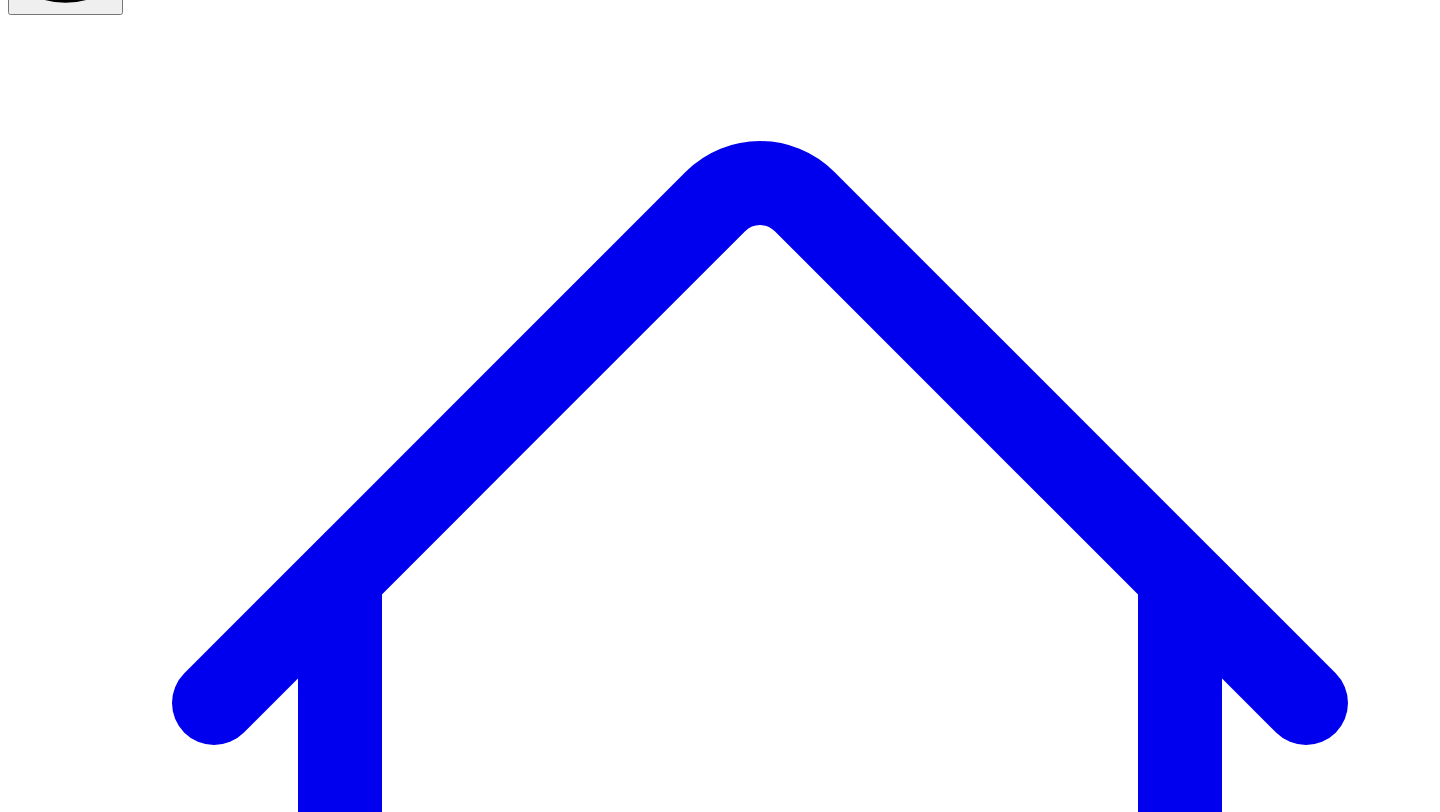 scroll, scrollTop: 144, scrollLeft: 0, axis: vertical 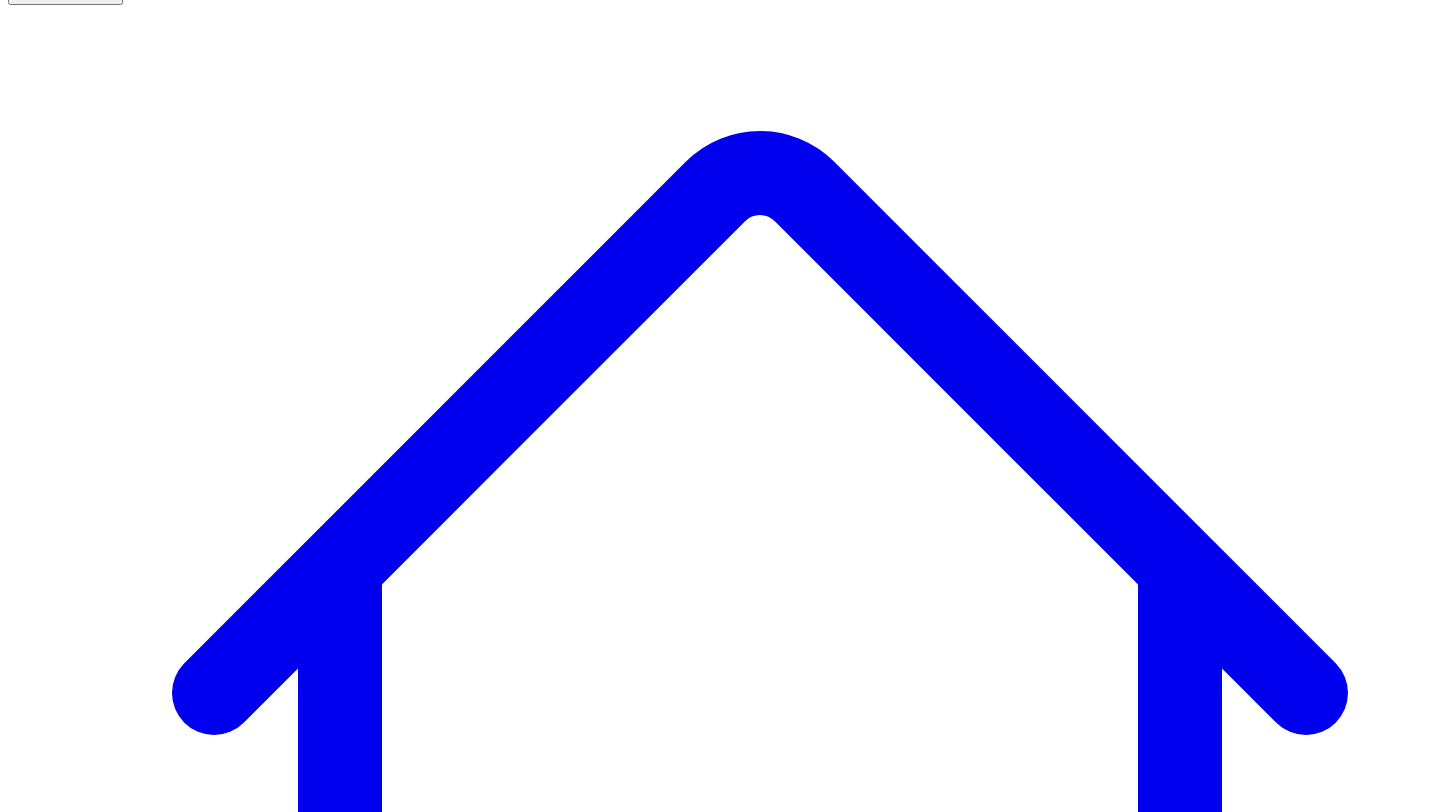 click on "@ Victor Ijidola 10  post s" at bounding box center [91, 7593] 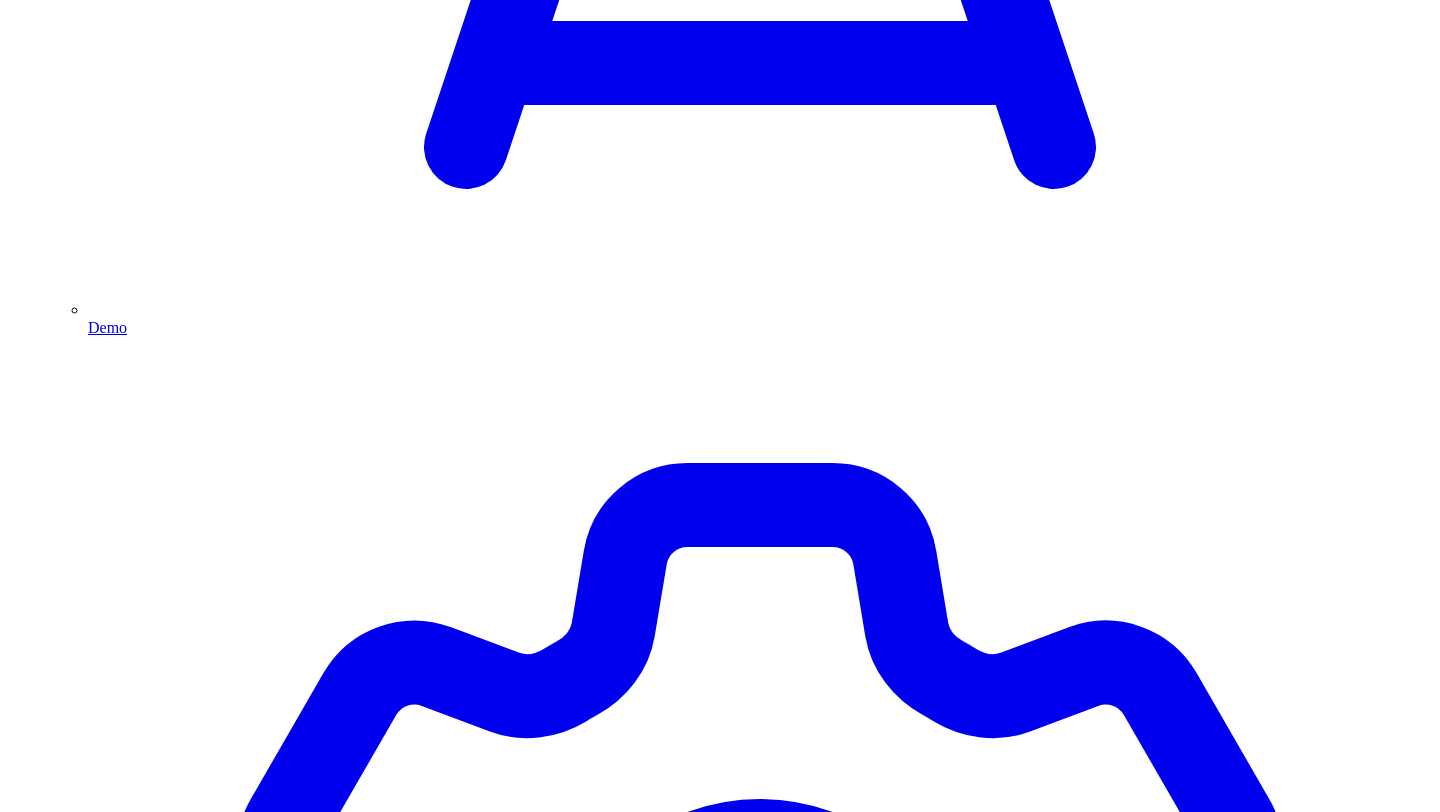 scroll, scrollTop: 5407, scrollLeft: 0, axis: vertical 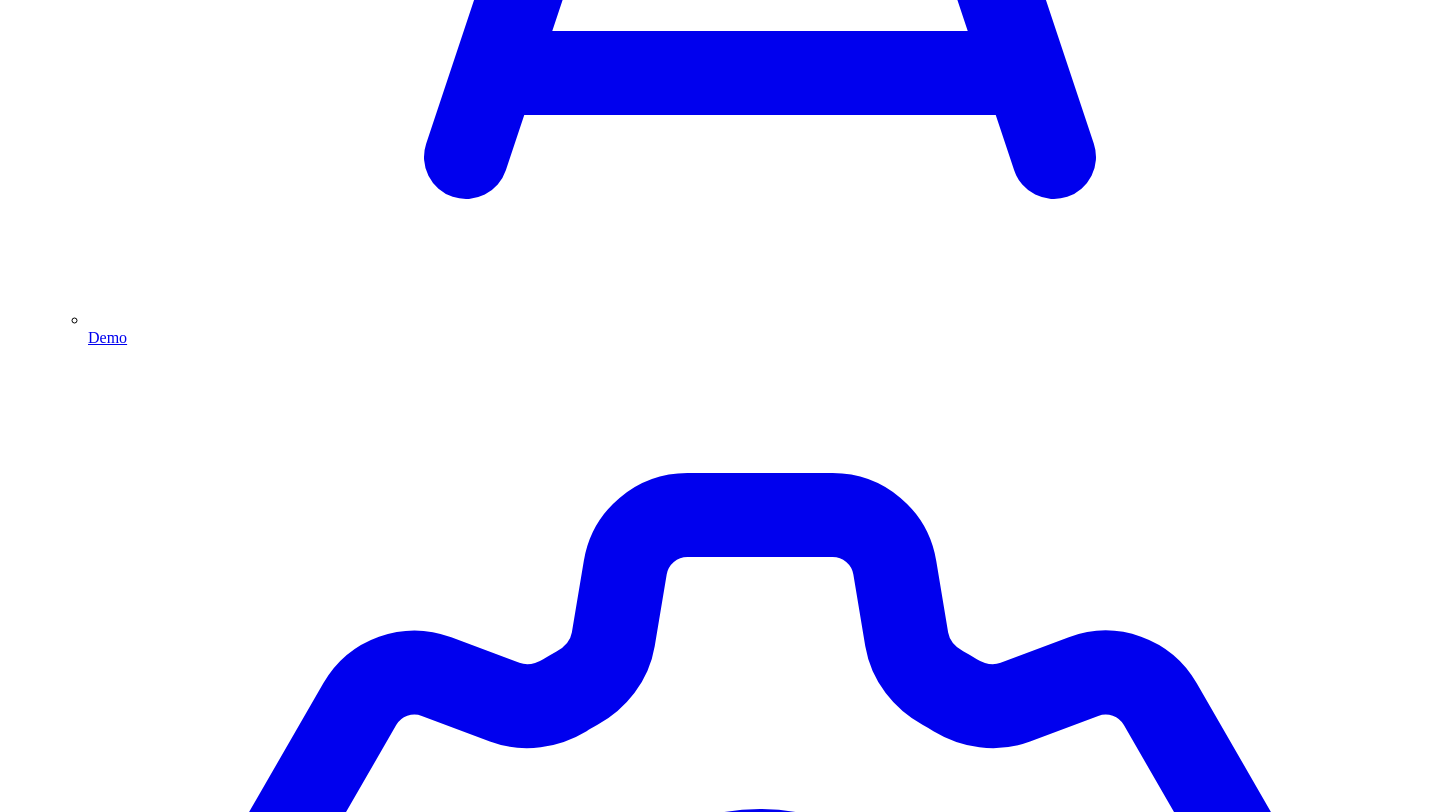 click on "Post Again" at bounding box center (60, 4620) 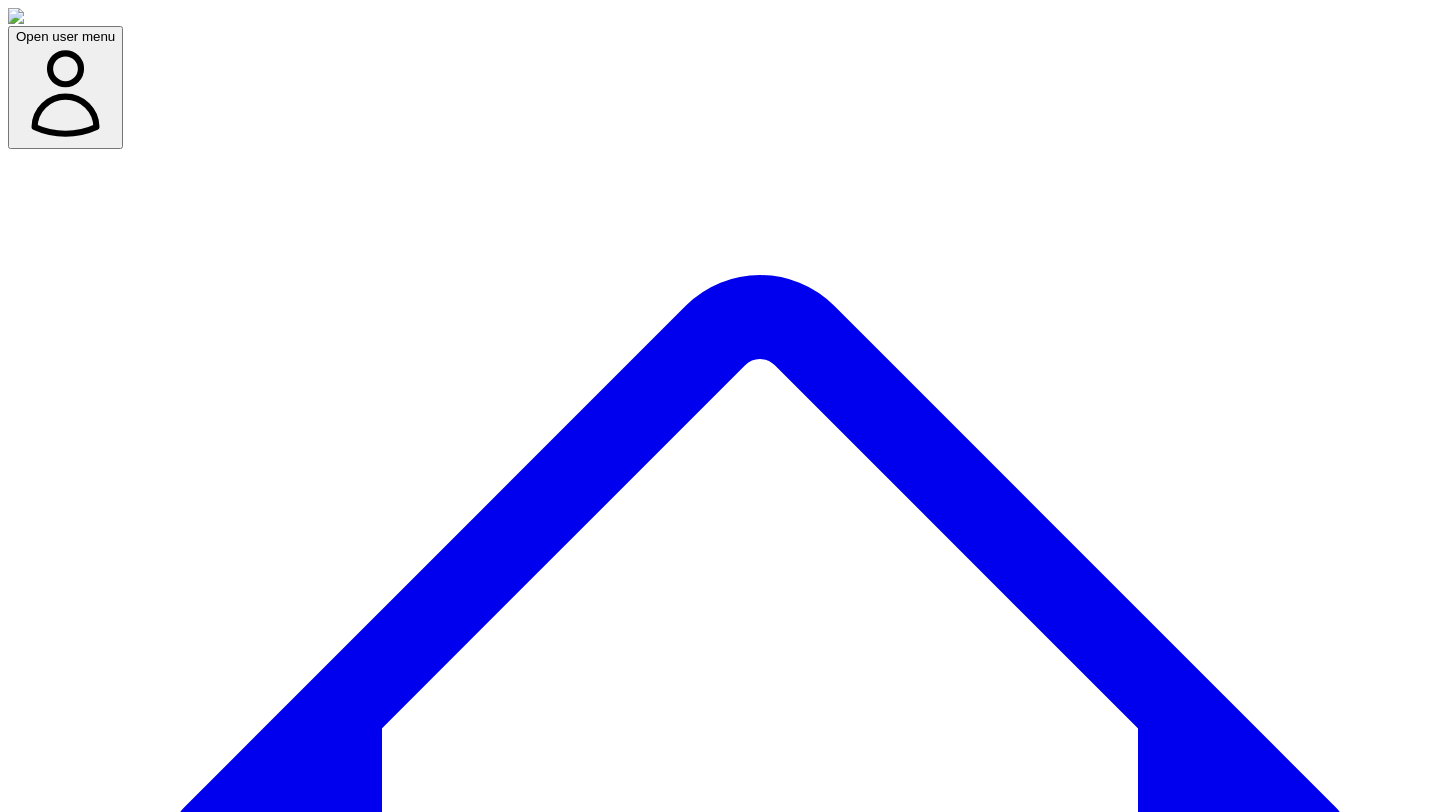 click on "Confirm & Post" at bounding box center (61, 11670) 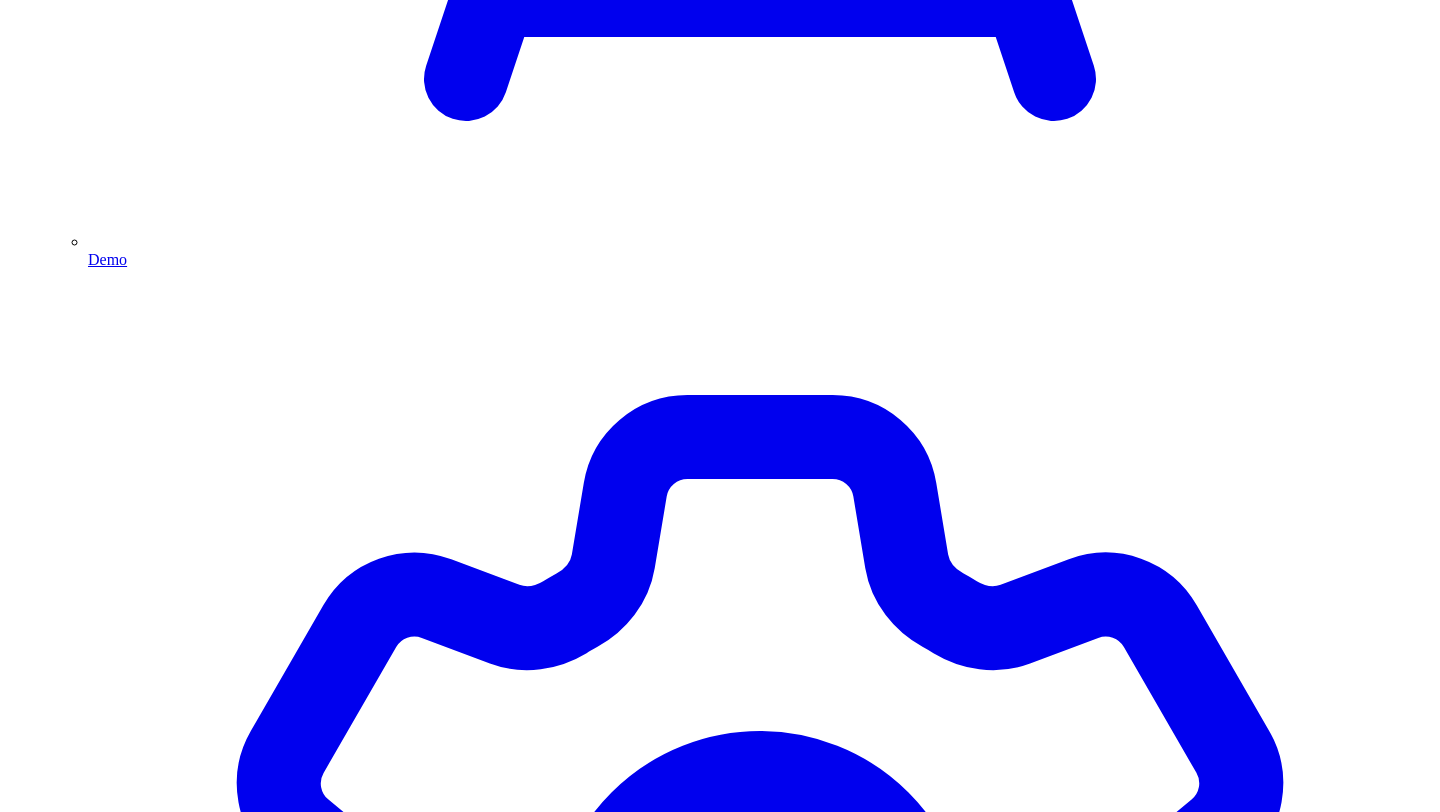 scroll, scrollTop: 5483, scrollLeft: 0, axis: vertical 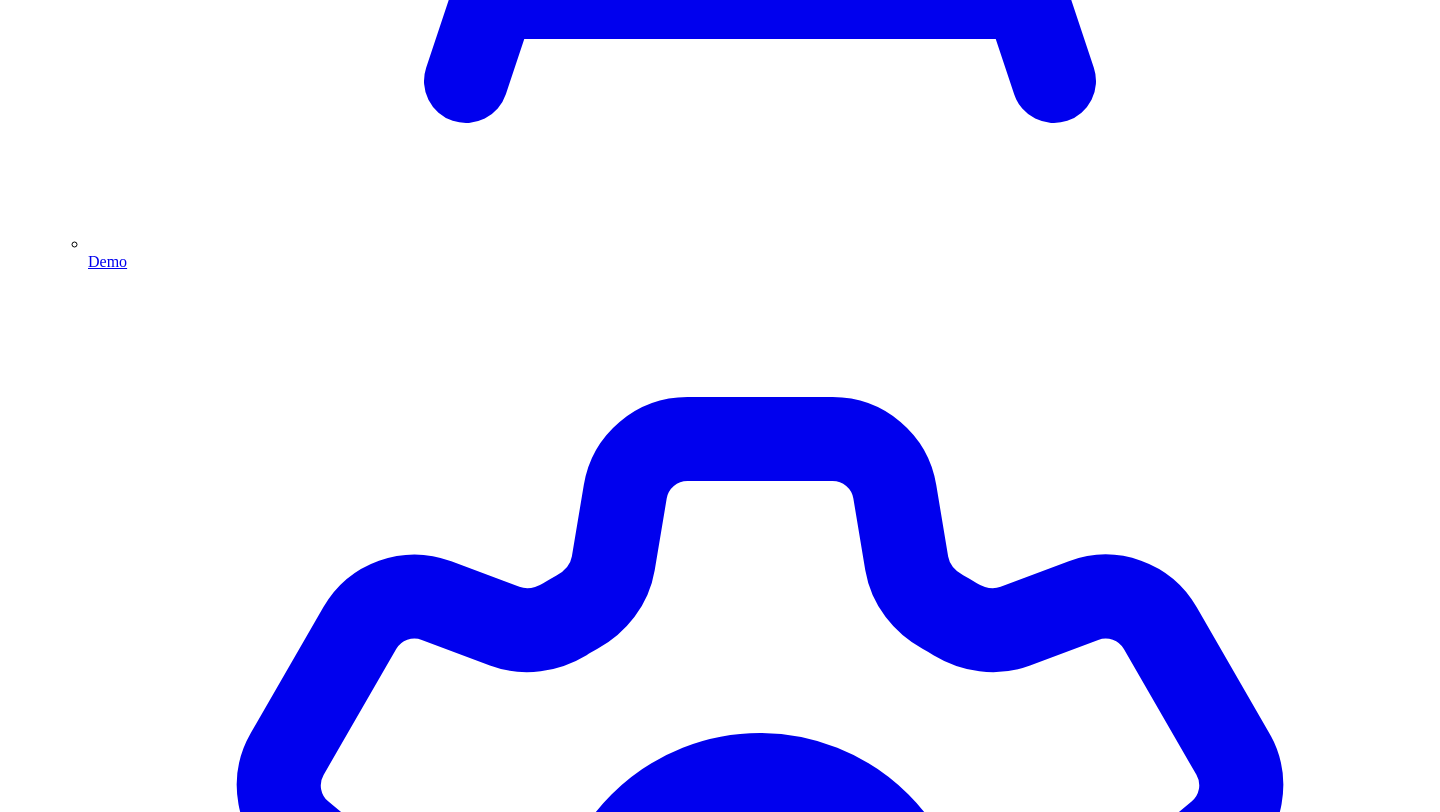 click on "Post Again" at bounding box center [72, 4550] 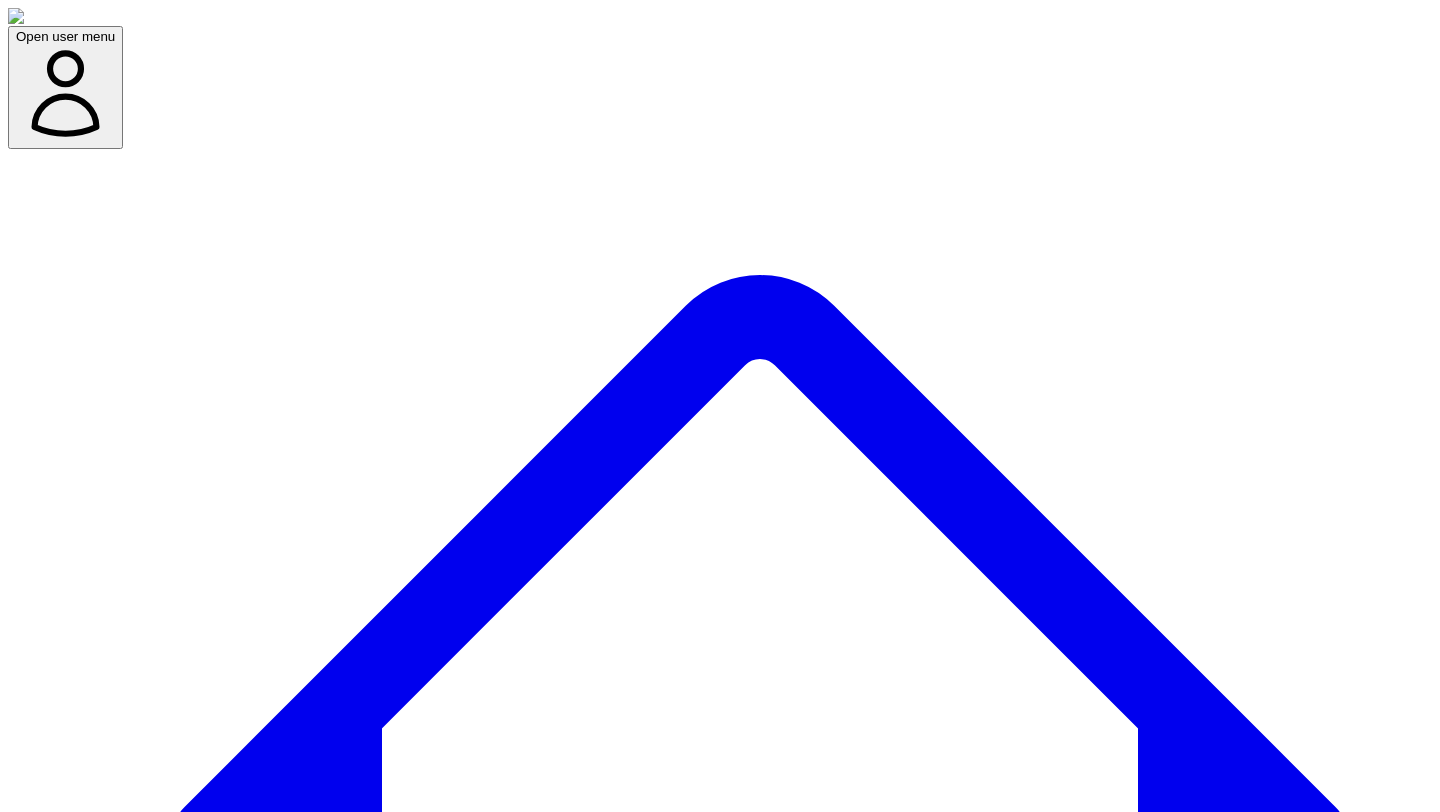 click on "Cancel" at bounding box center (159, 11709) 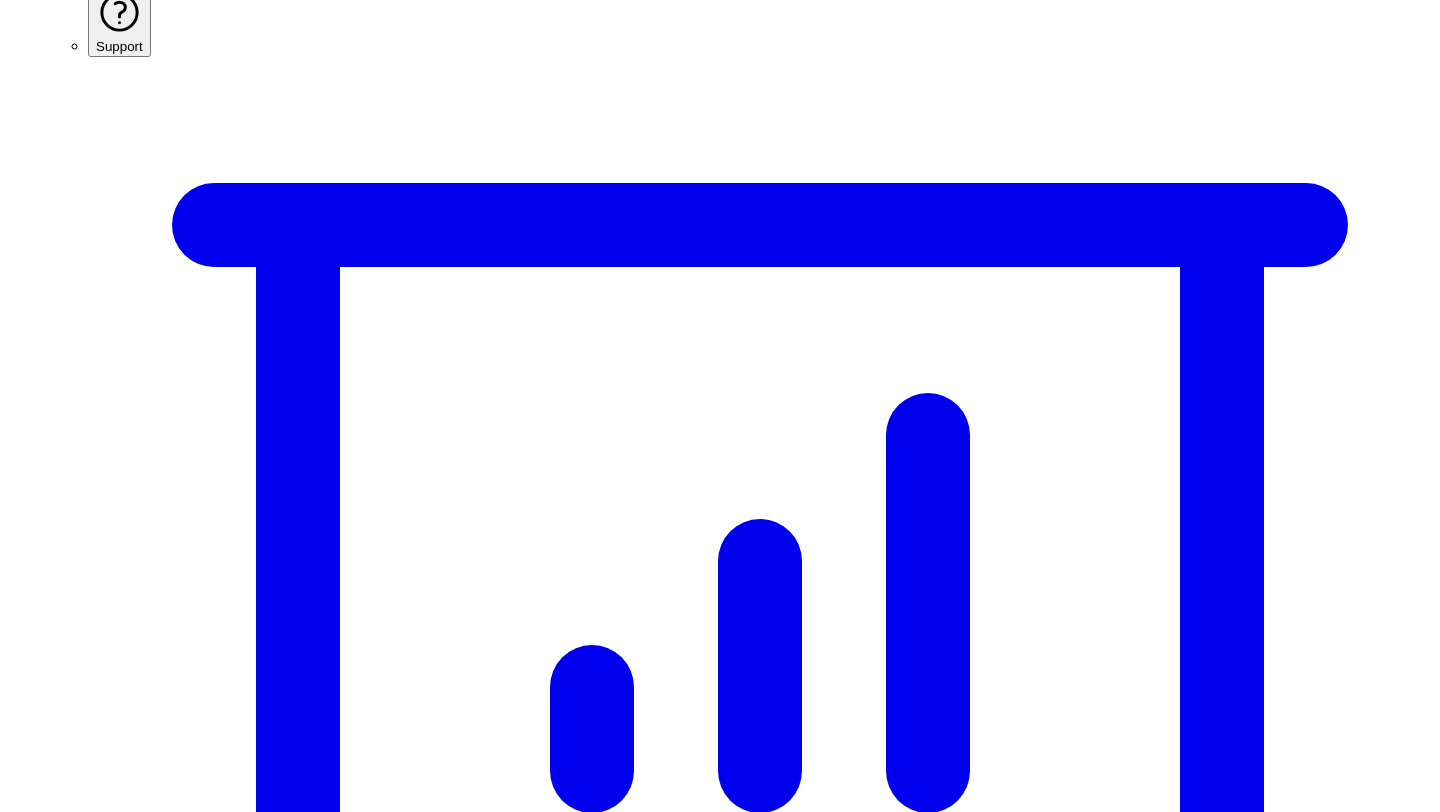 scroll, scrollTop: 4335, scrollLeft: 0, axis: vertical 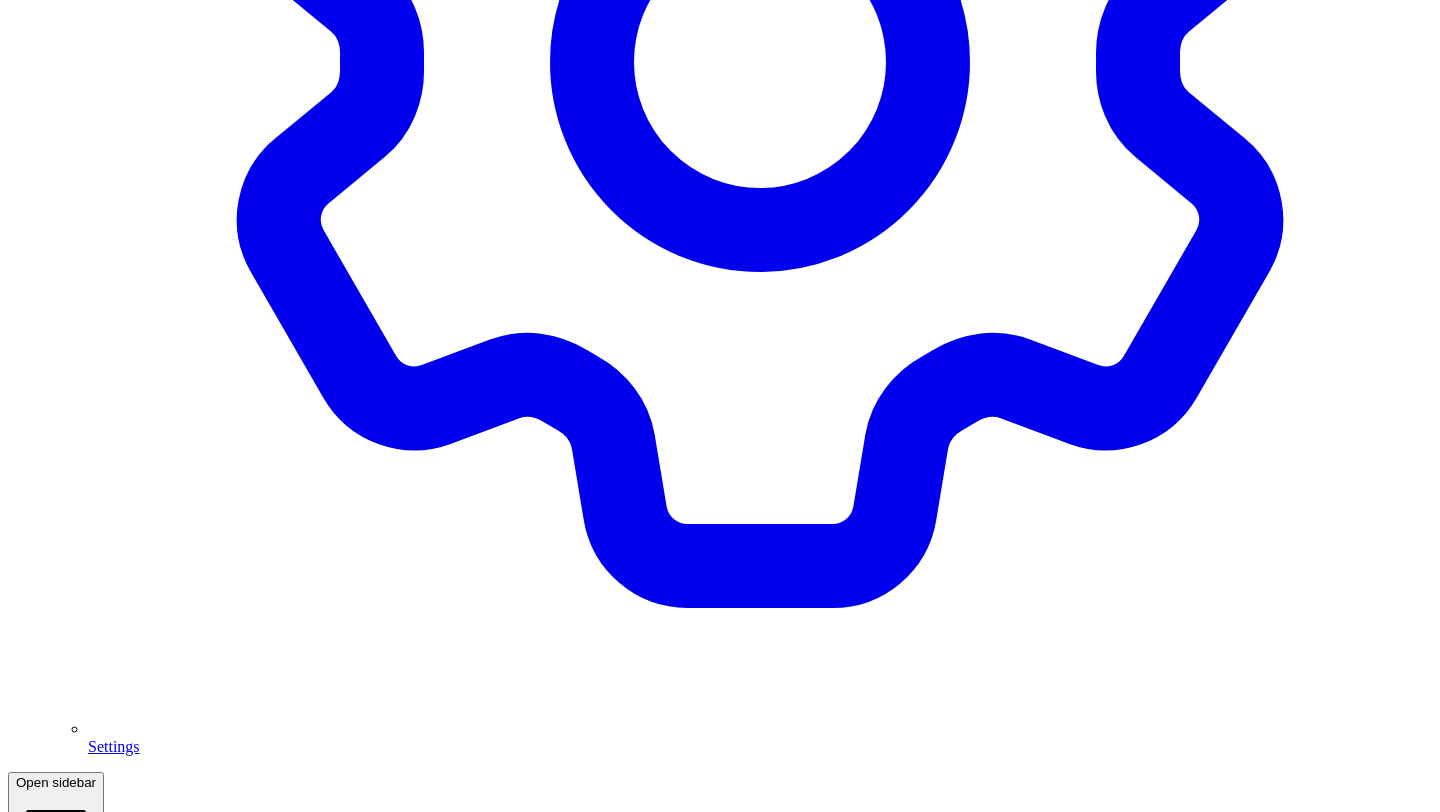 type 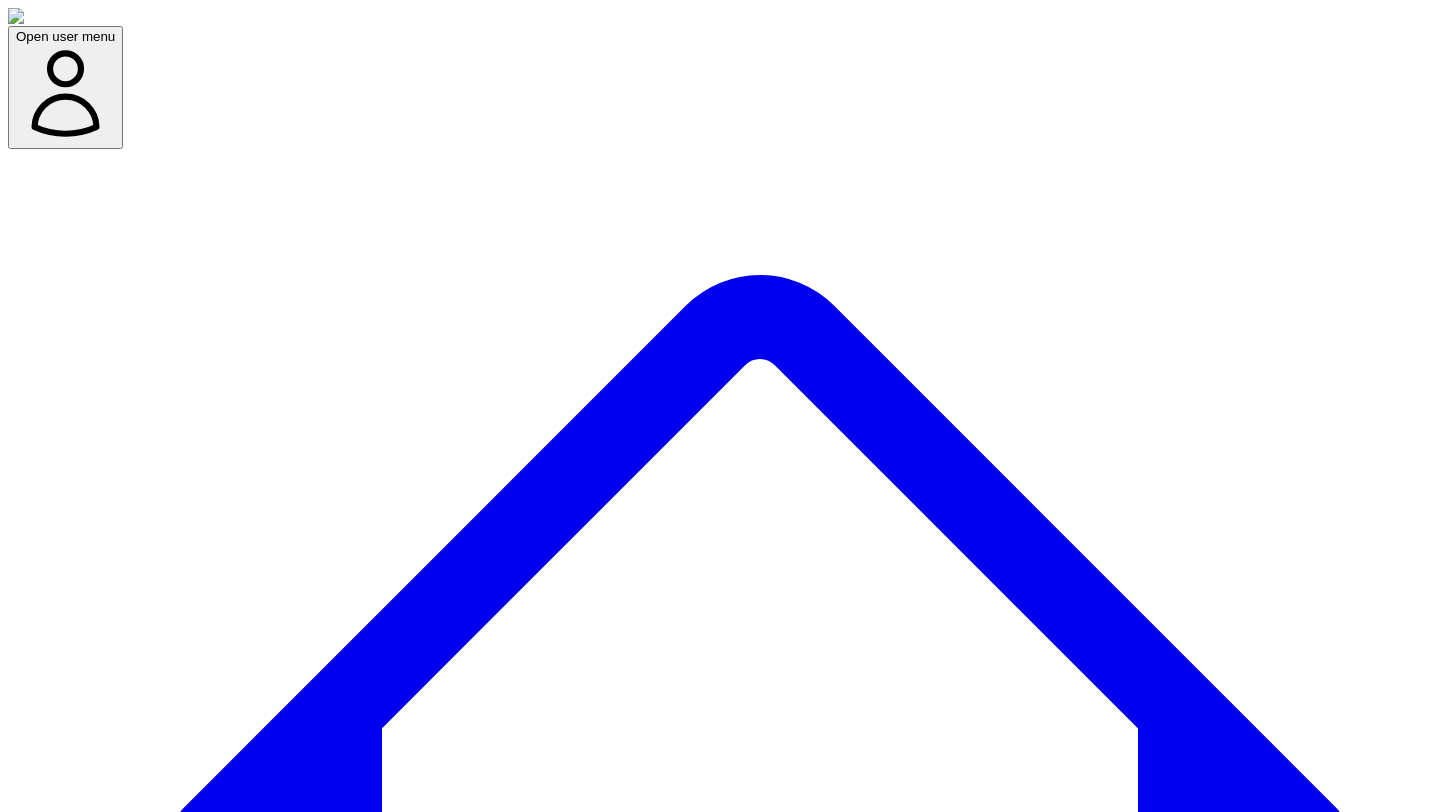 select on "*" 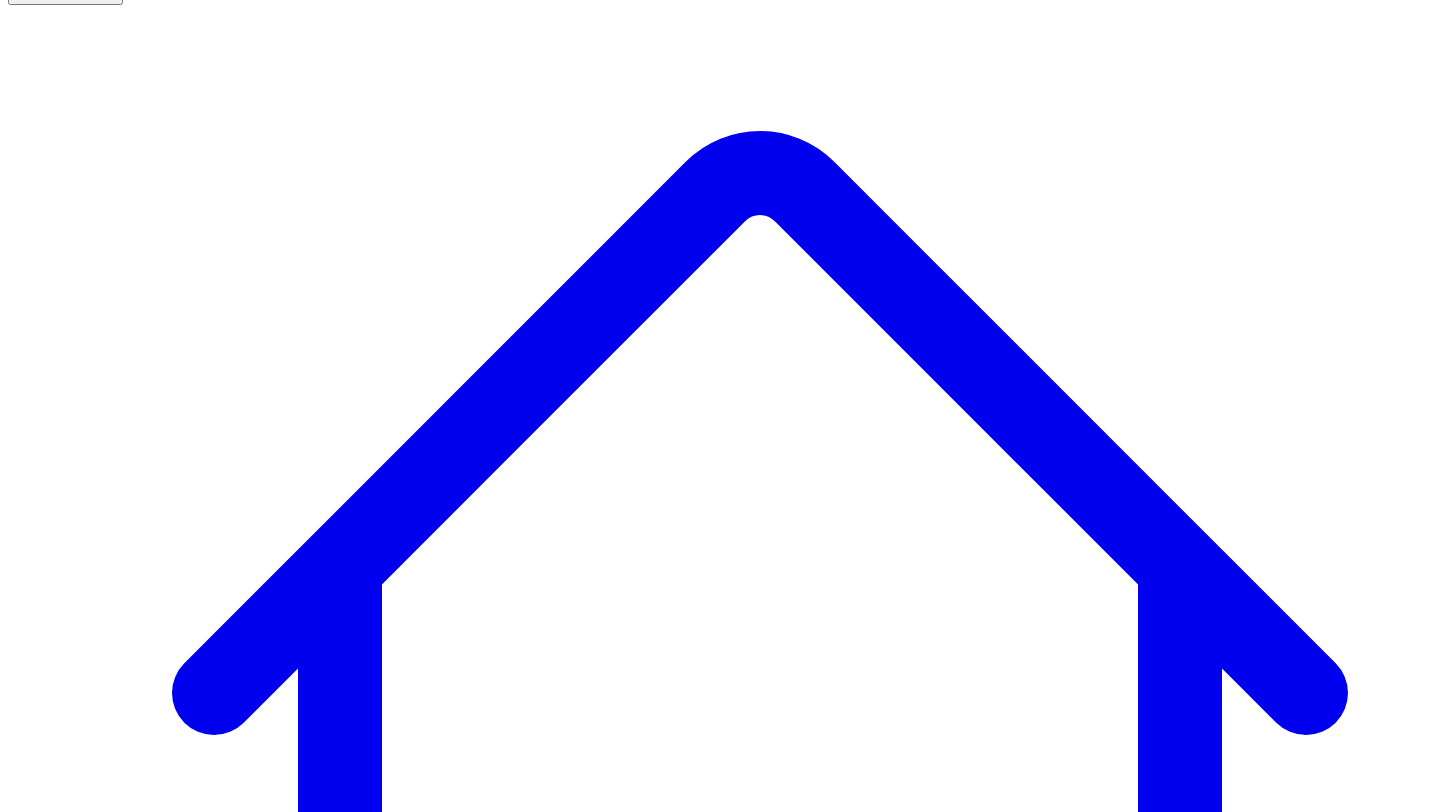 click on "Dashboard" at bounding box center [760, 1368] 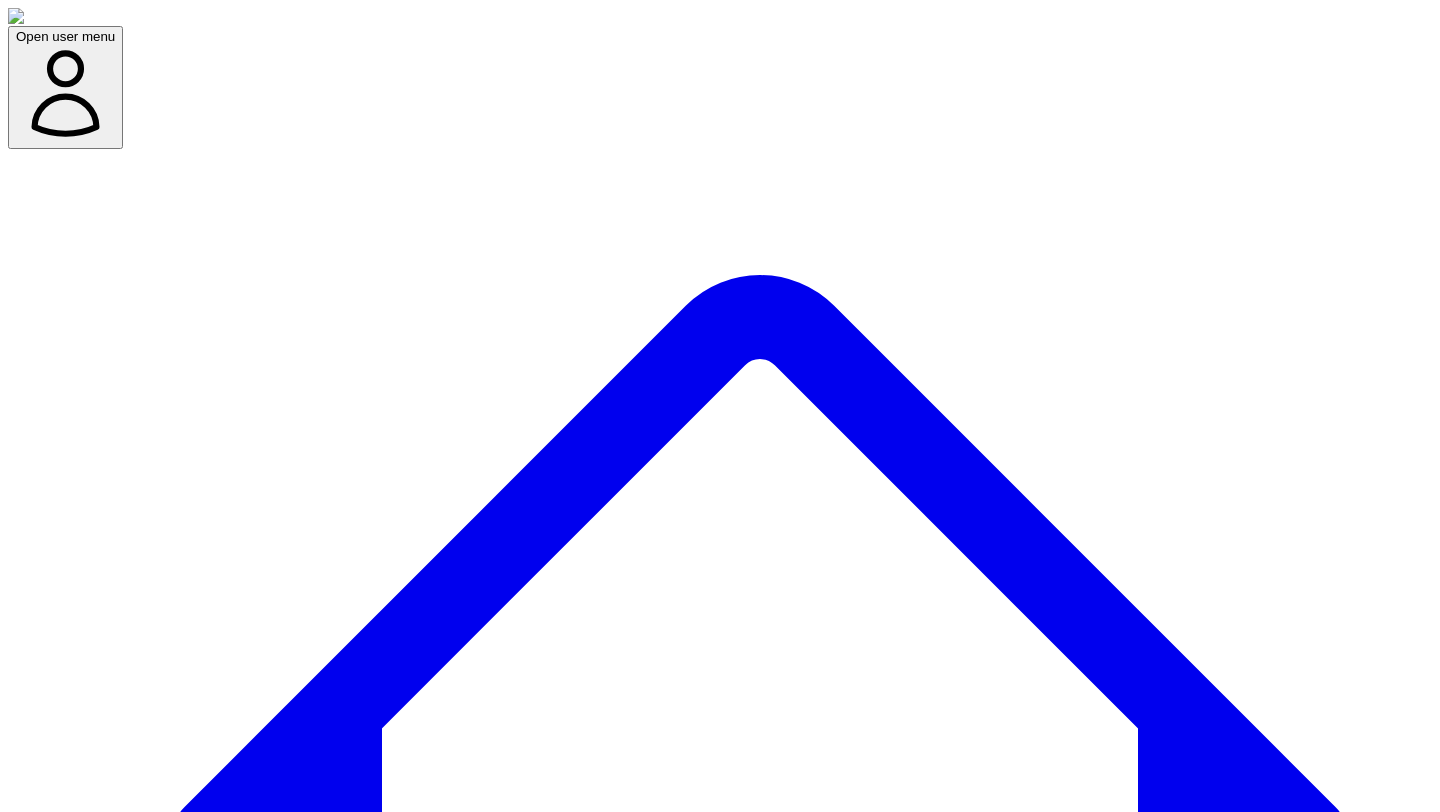 scroll, scrollTop: 144, scrollLeft: 0, axis: vertical 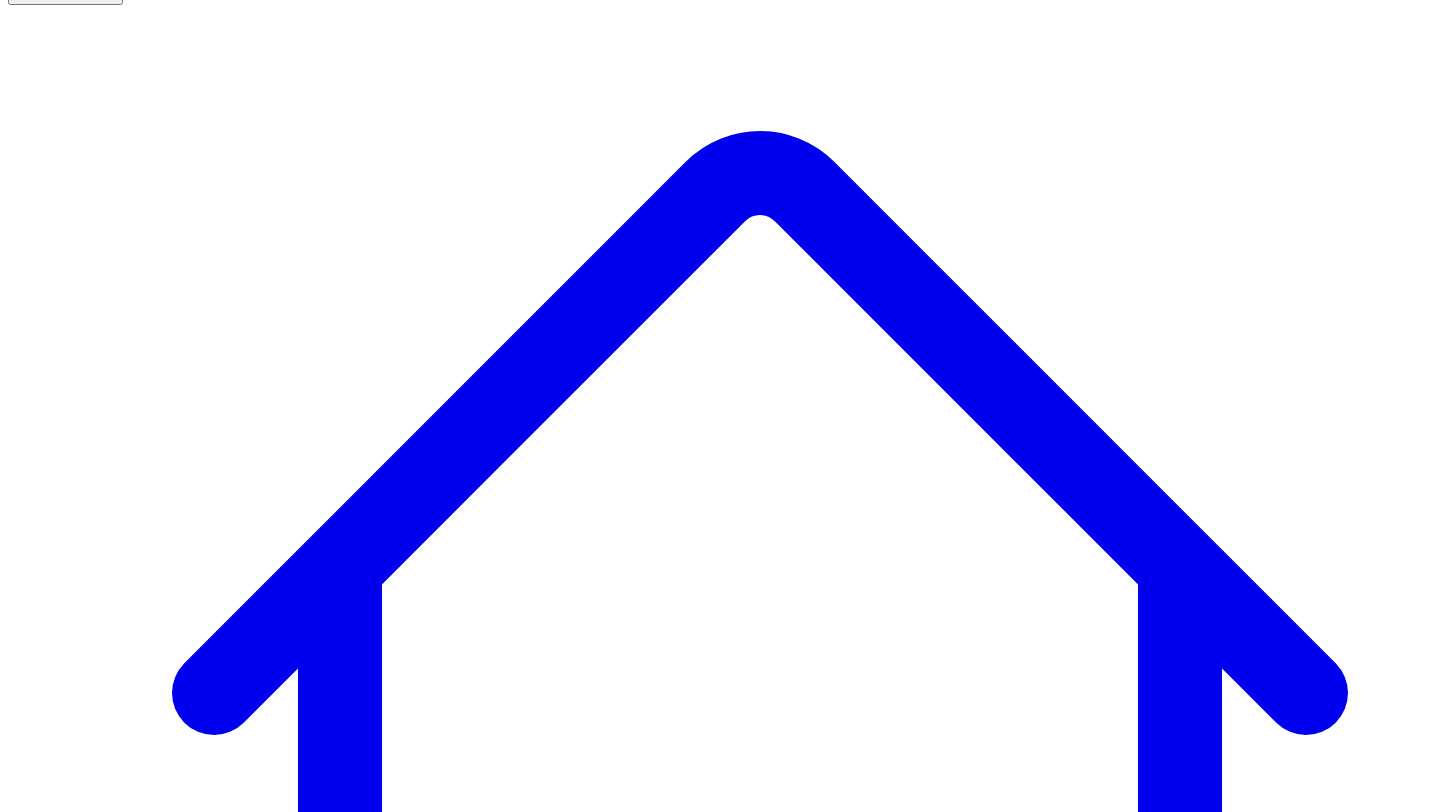 click on "Social Posts Social" at bounding box center (256, 7547) 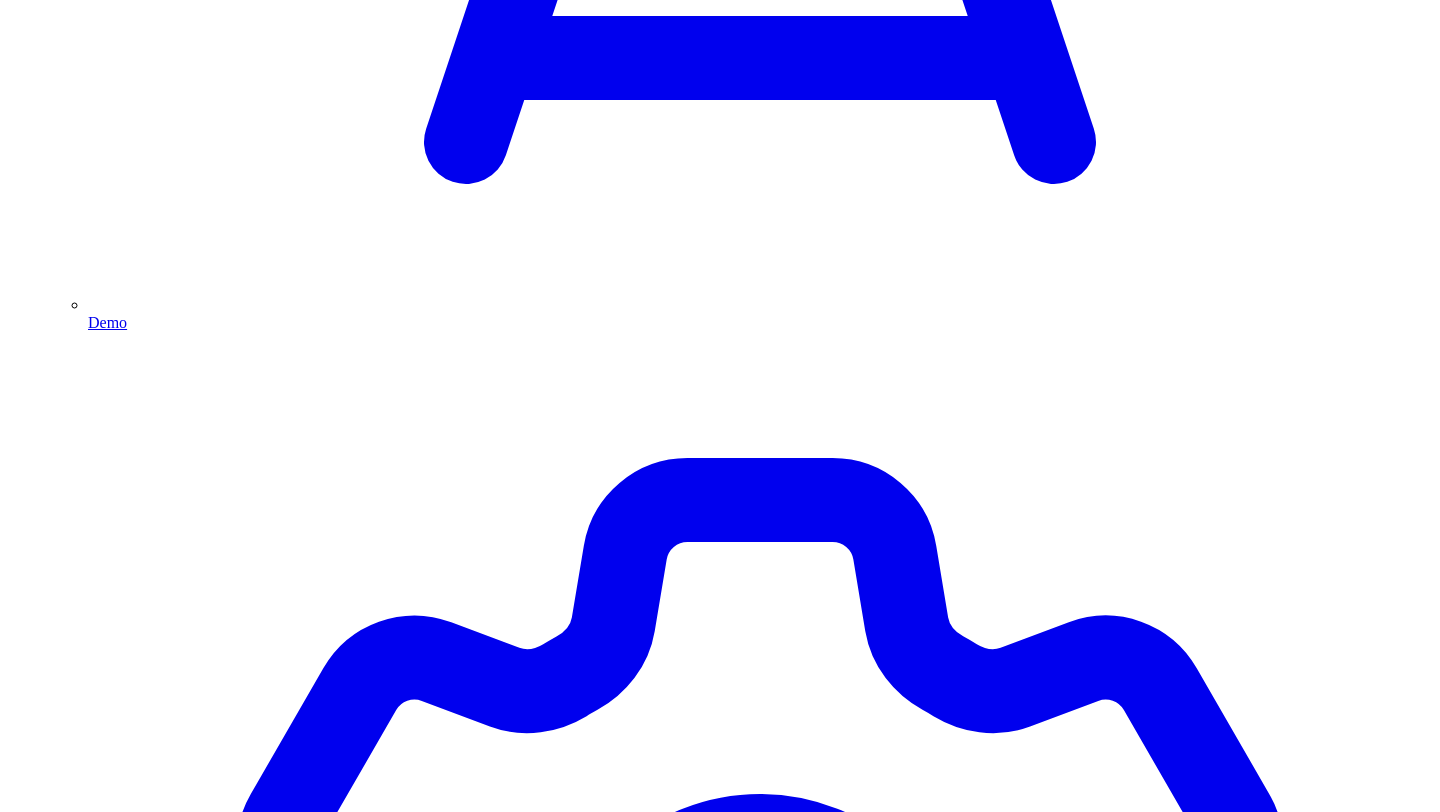scroll, scrollTop: 5429, scrollLeft: 0, axis: vertical 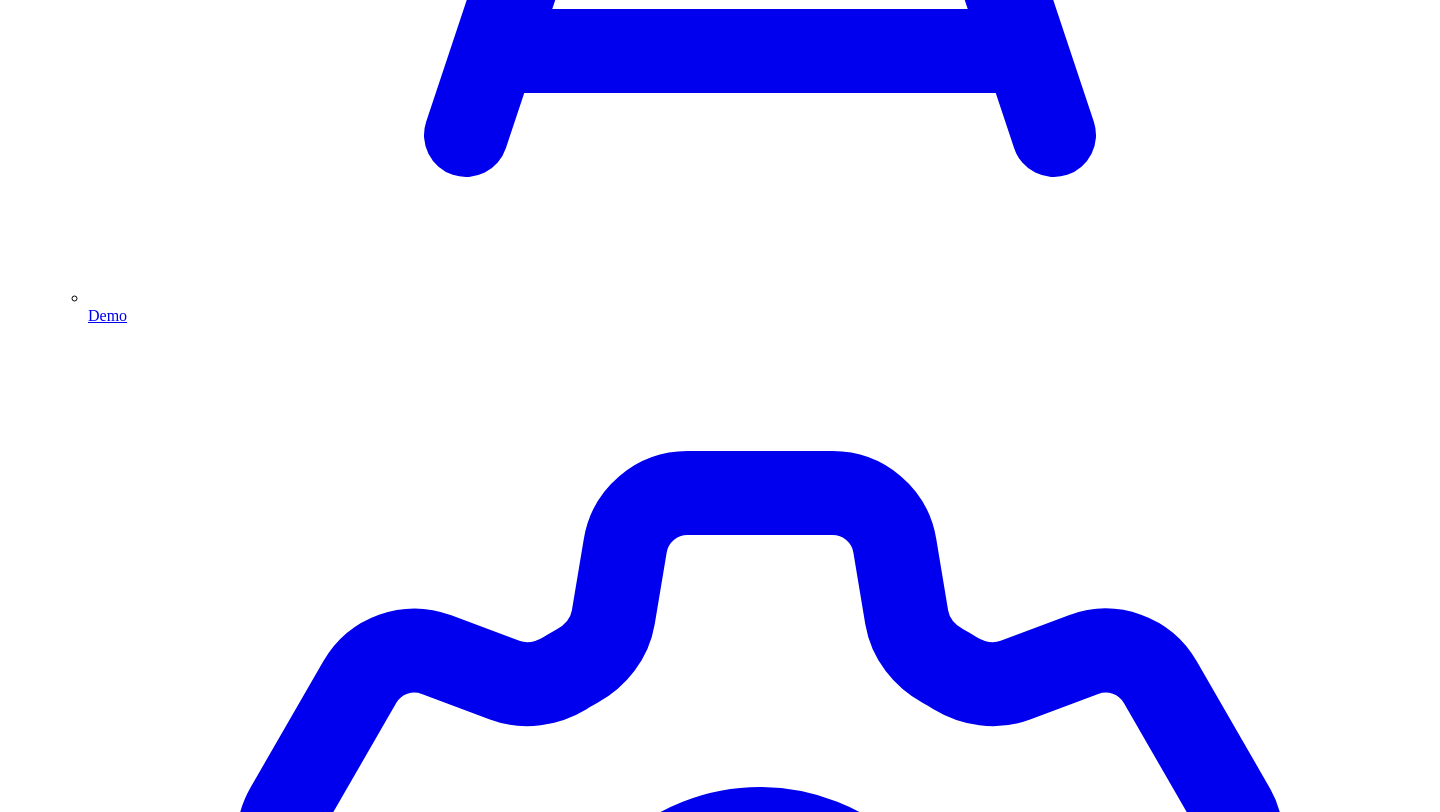 click on "Post Again" at bounding box center [72, 4604] 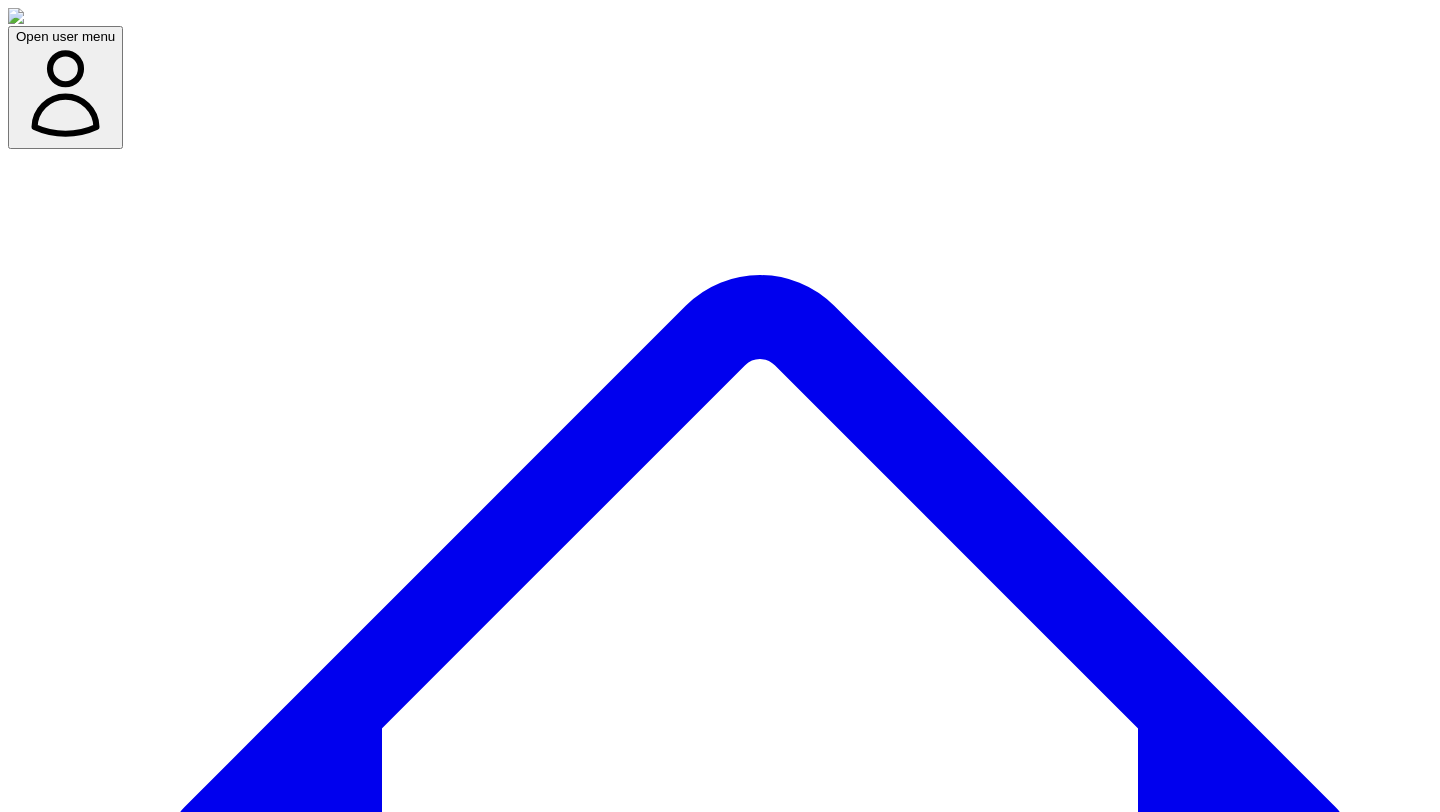 click on "Cancel" at bounding box center (143, 11599) 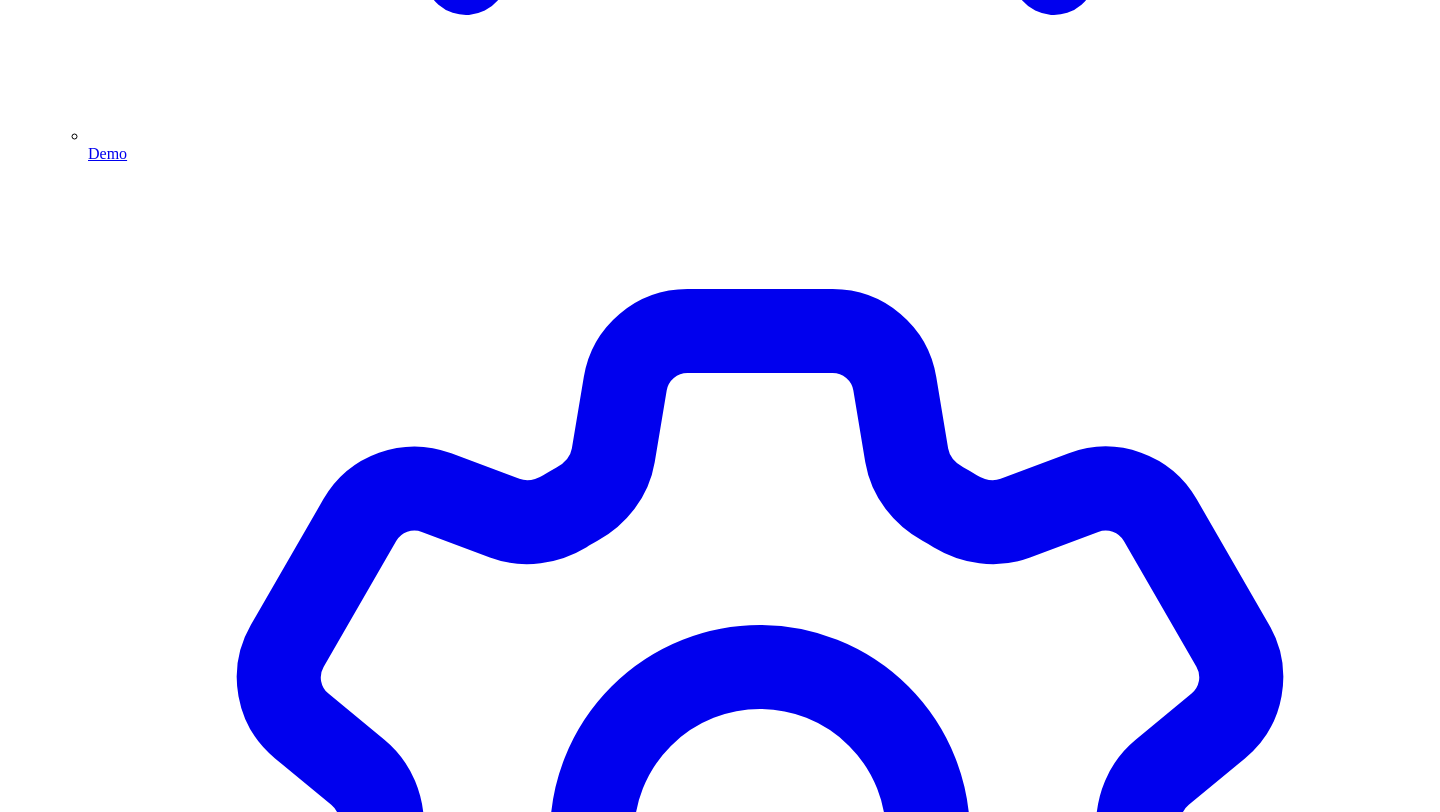 scroll, scrollTop: 5389, scrollLeft: 0, axis: vertical 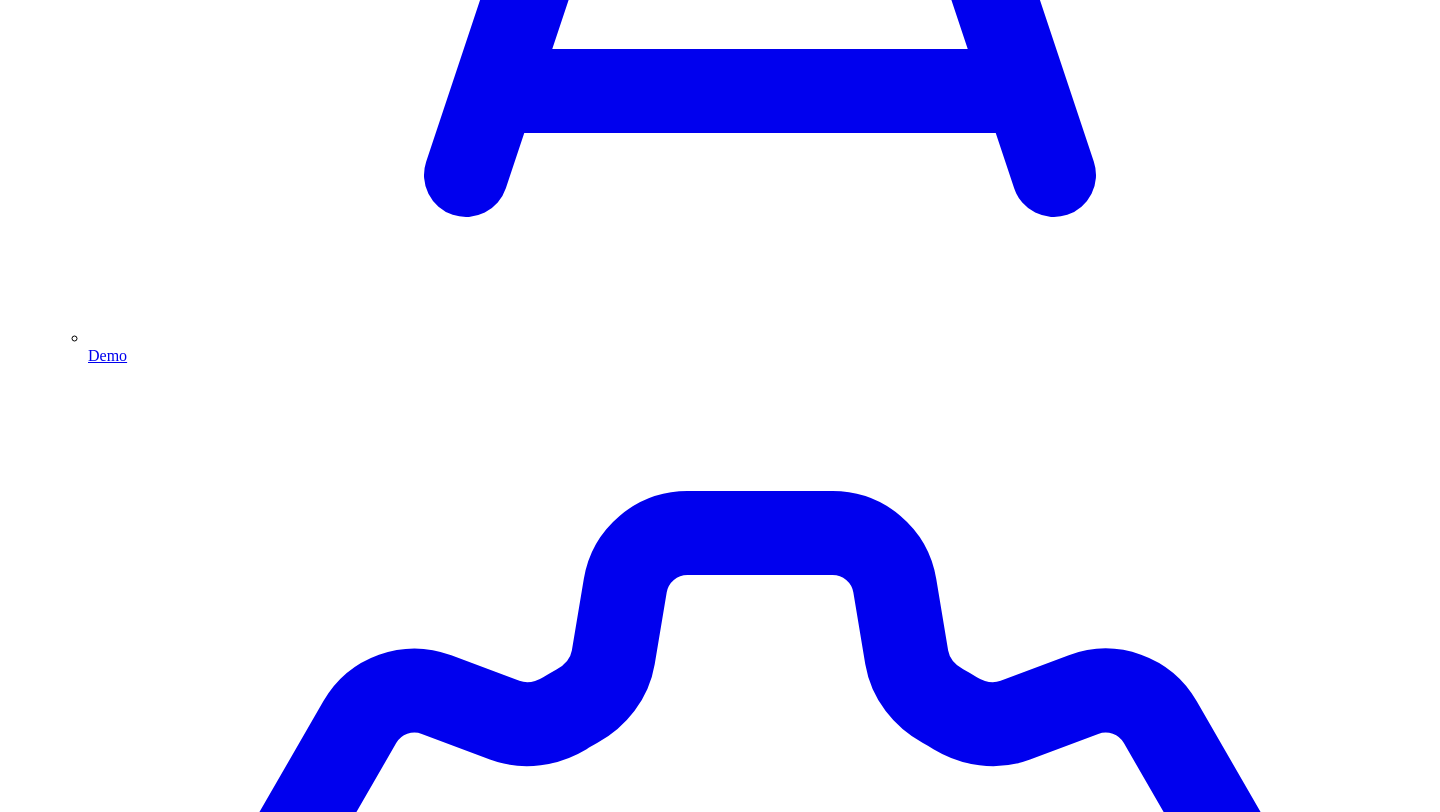 type 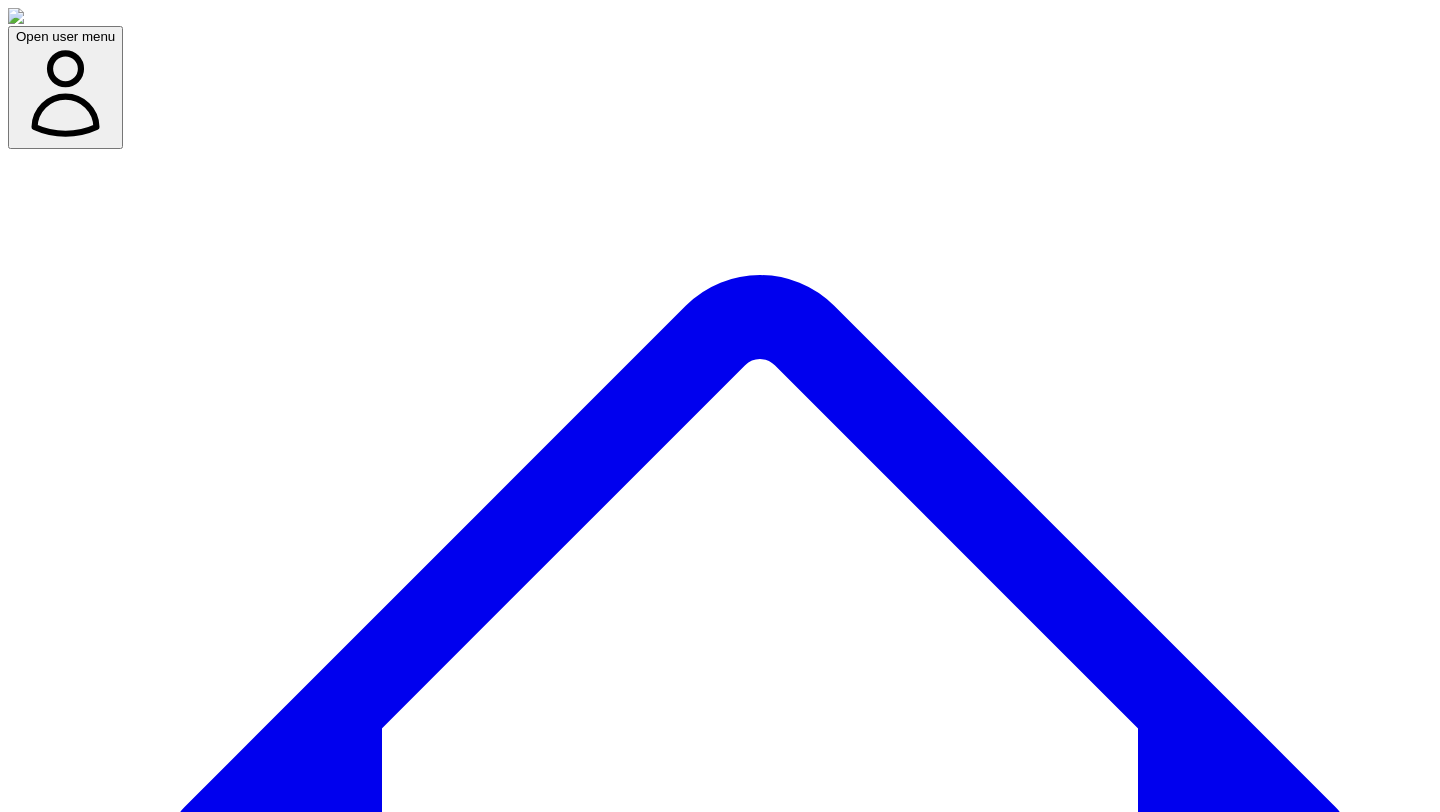 scroll, scrollTop: 0, scrollLeft: 0, axis: both 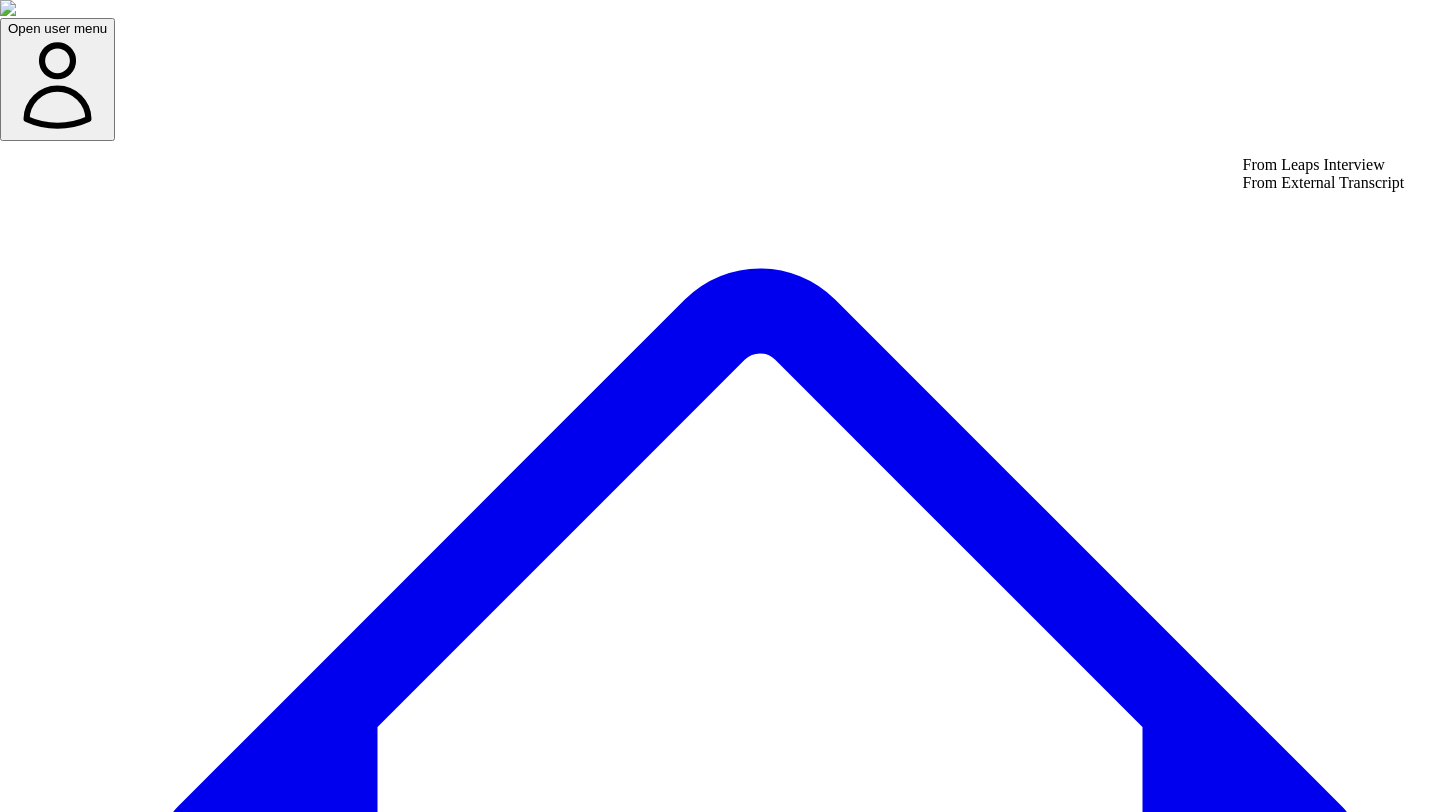click on "From Leaps Interview" at bounding box center (1324, 165) 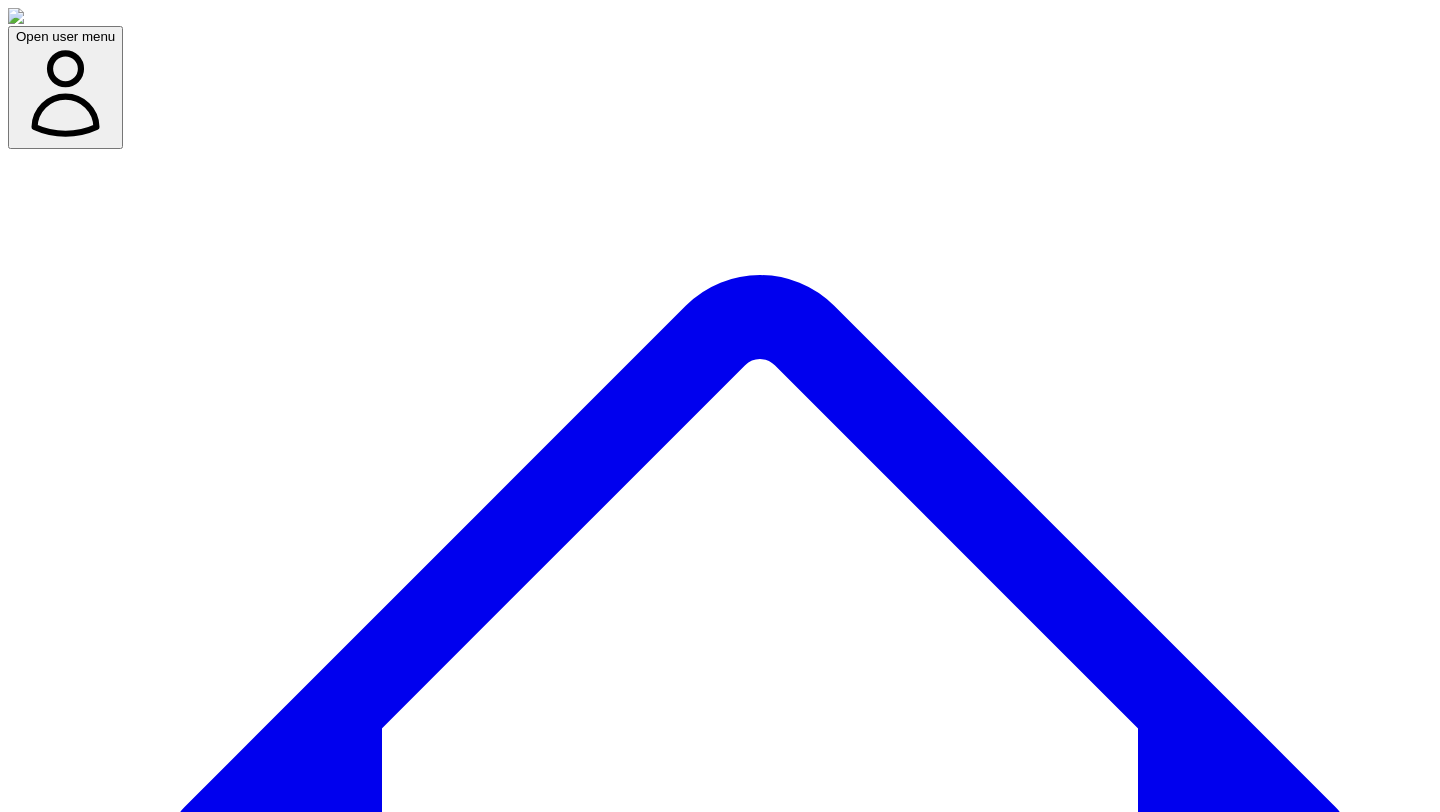 click at bounding box center [79, 11062] 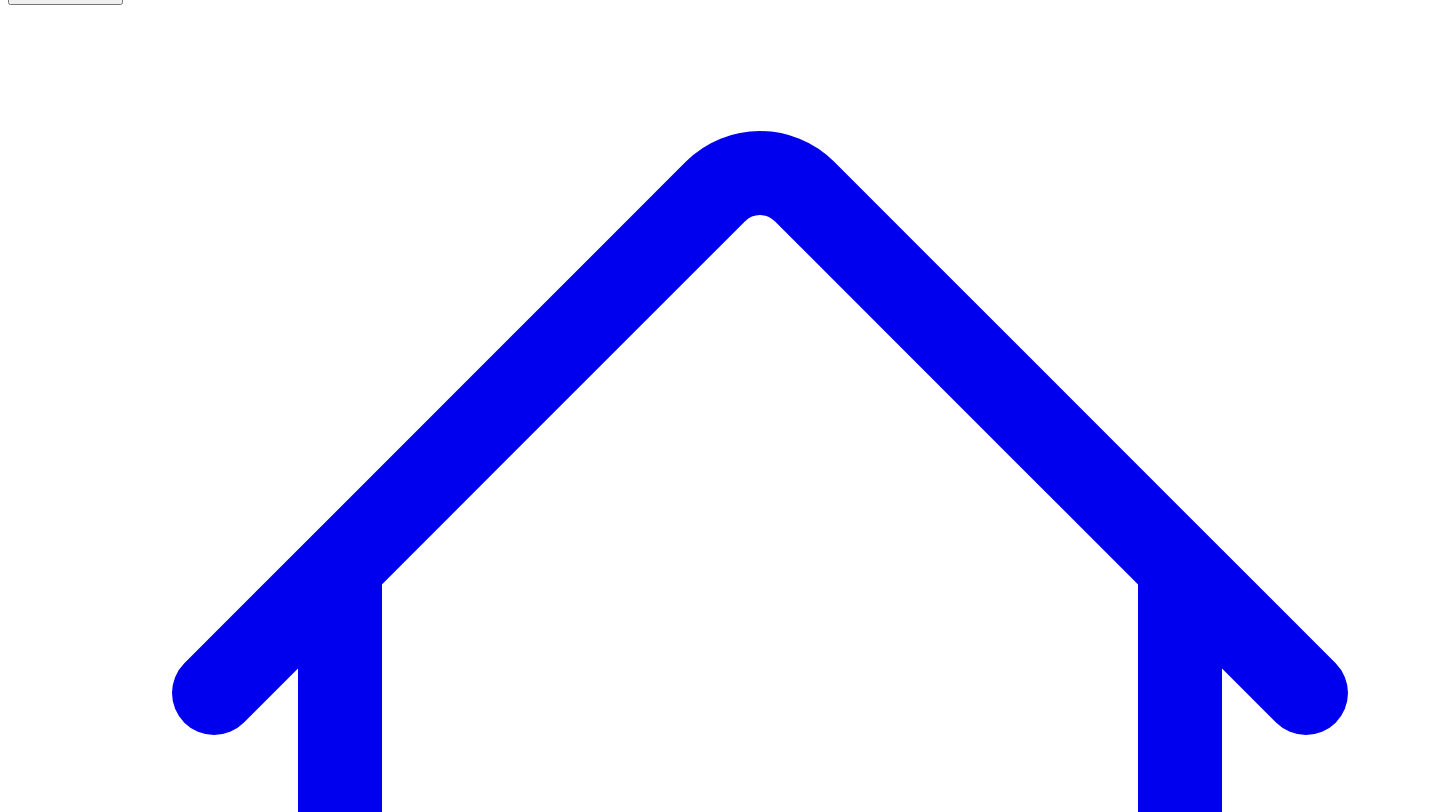 click on "Social Posts" at bounding box center [249, 7553] 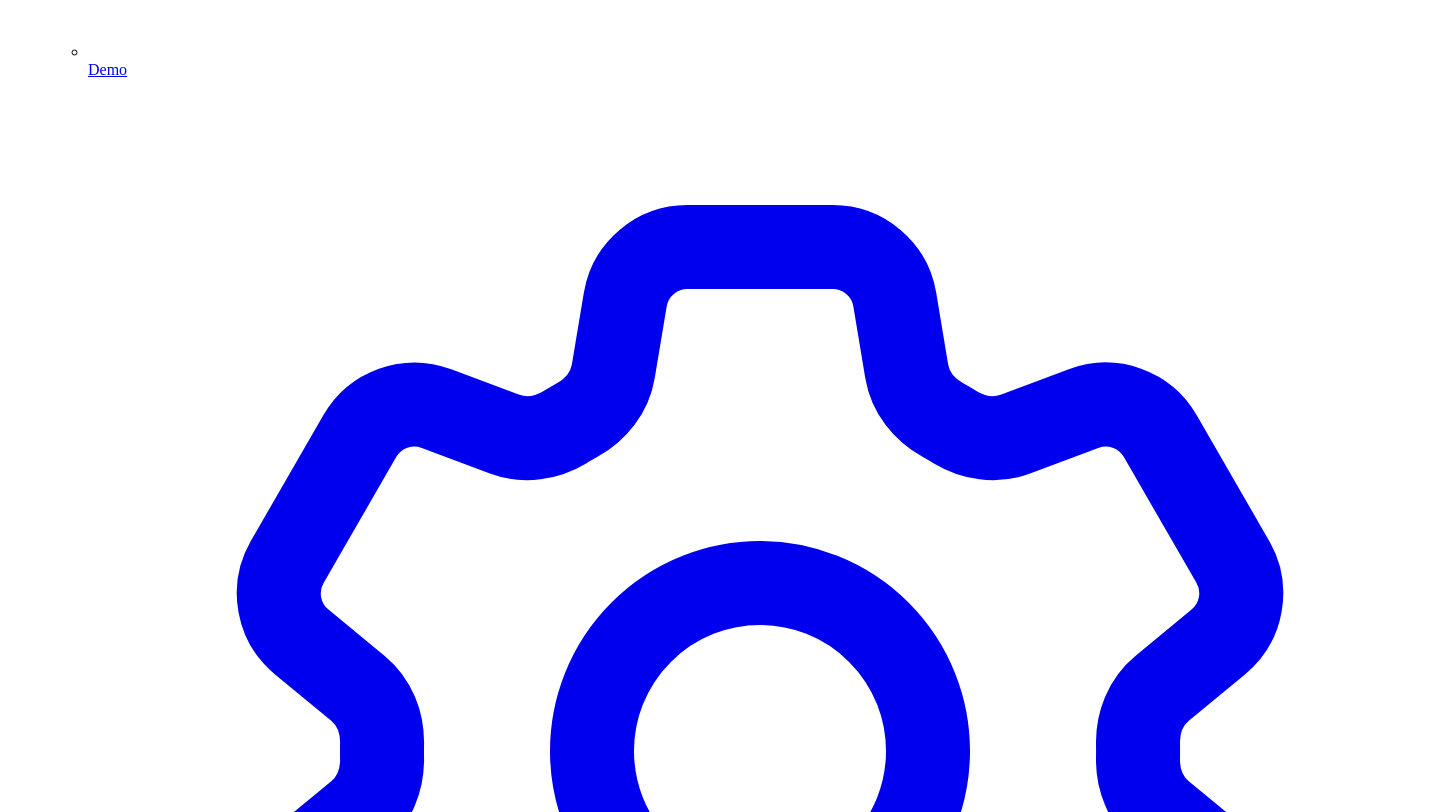 scroll, scrollTop: 5500, scrollLeft: 0, axis: vertical 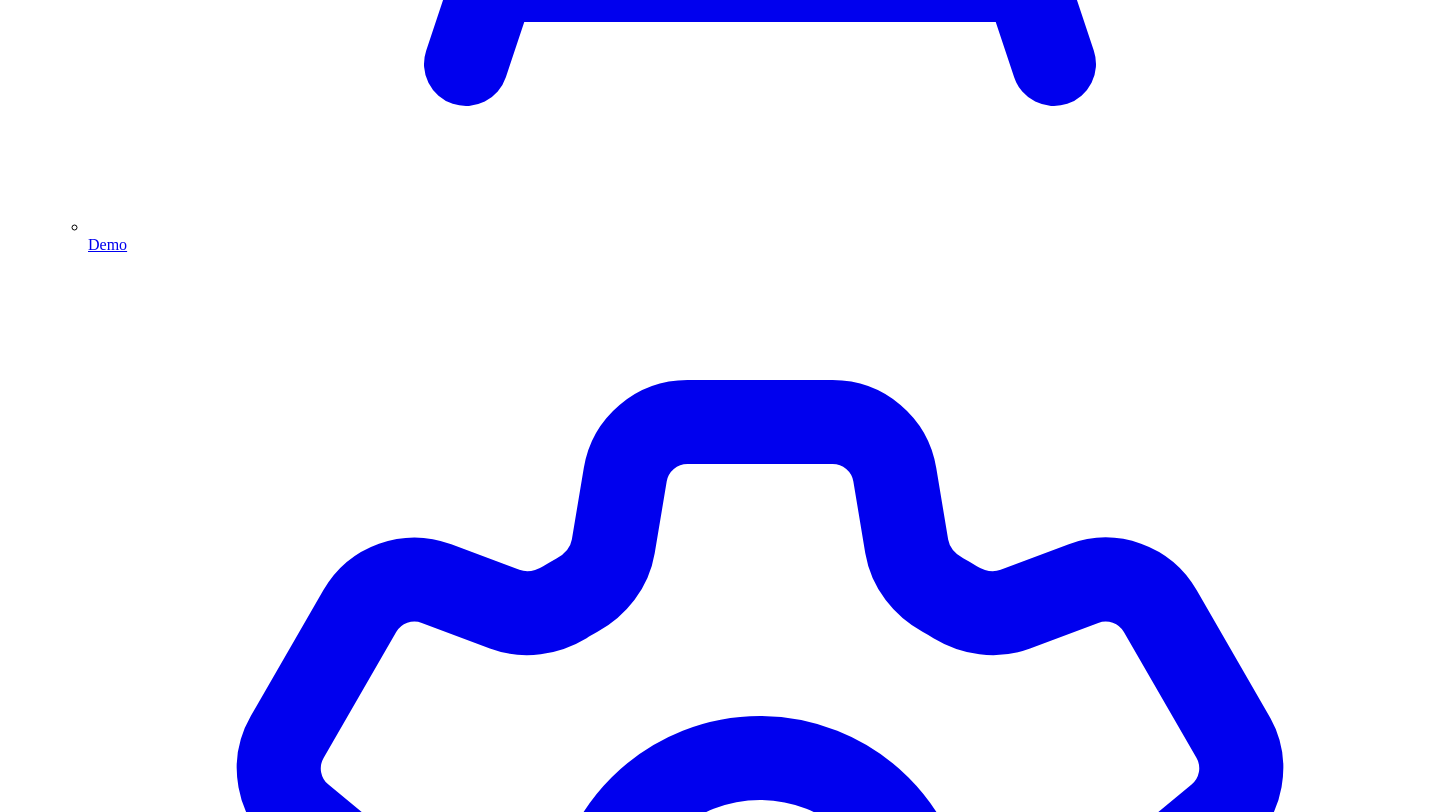 click on "Post Again" at bounding box center (60, 4527) 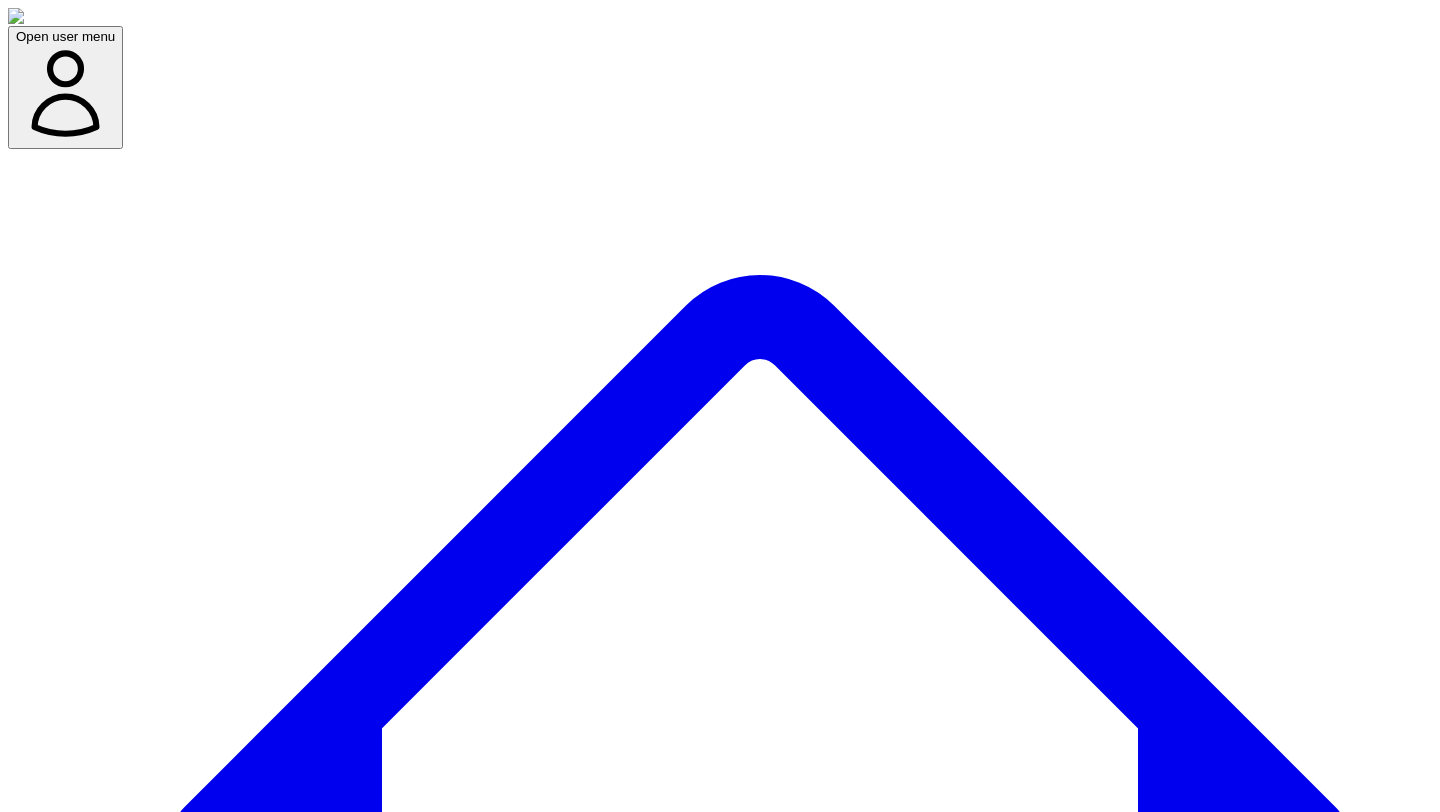 click on "Cancel" at bounding box center (159, 11638) 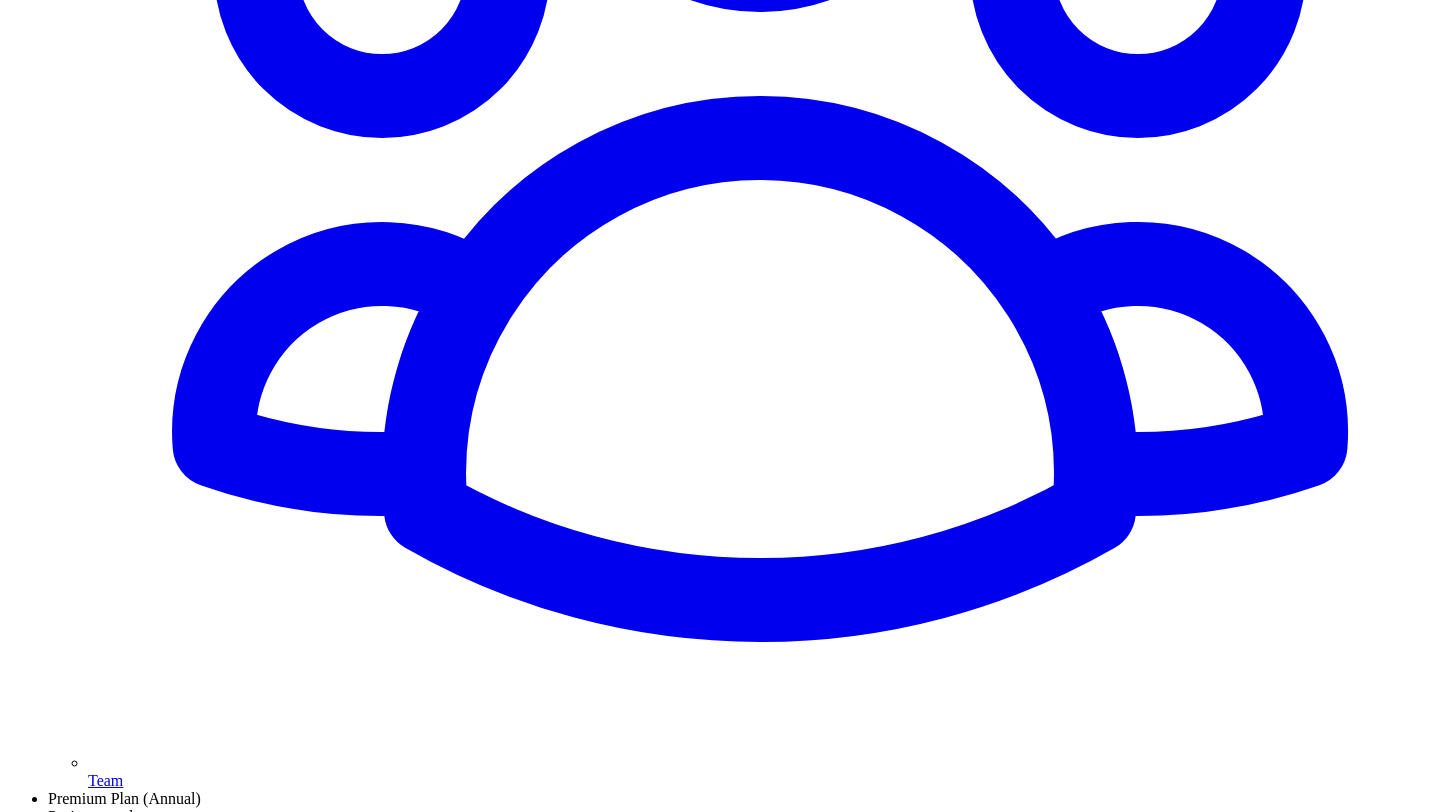 scroll, scrollTop: 3626, scrollLeft: 0, axis: vertical 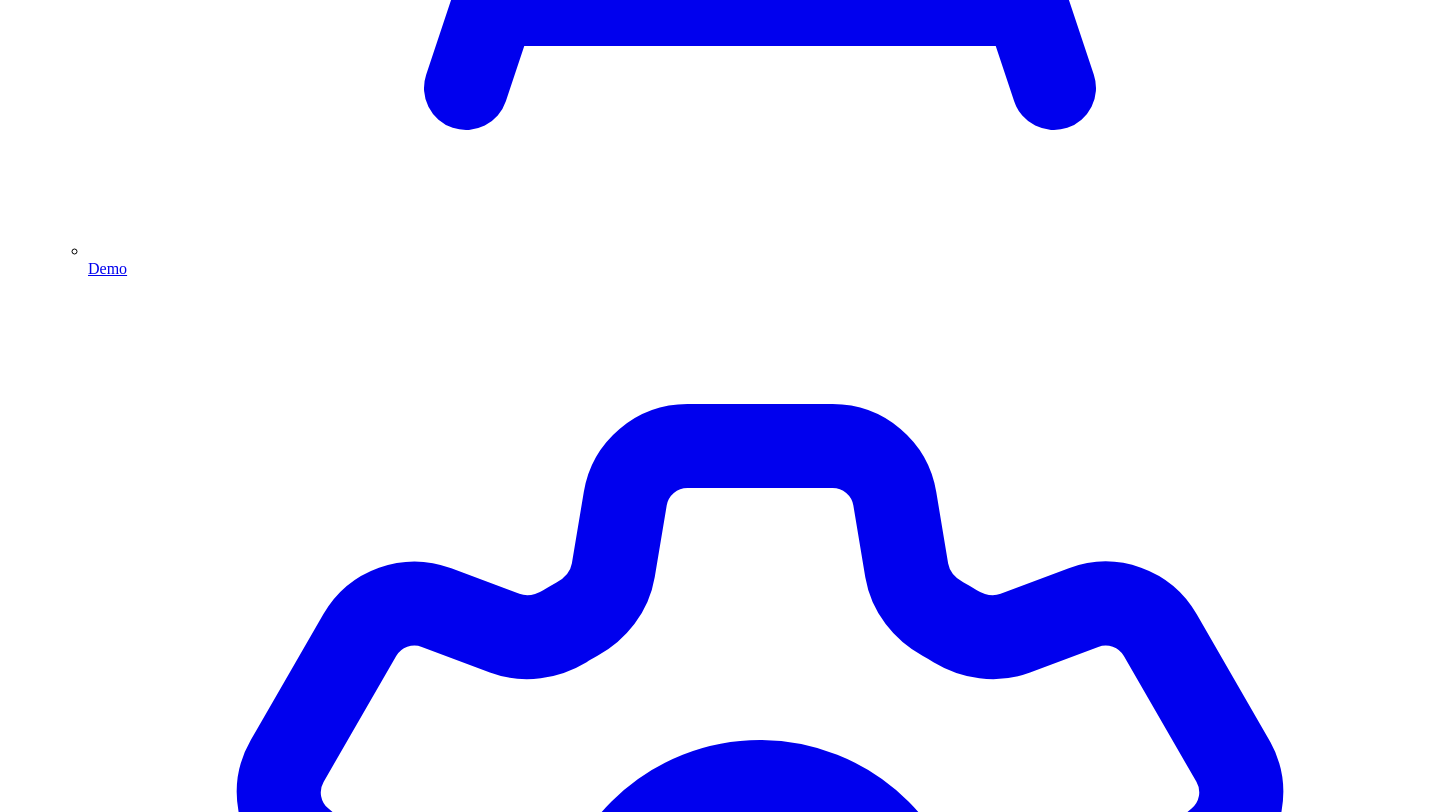 type 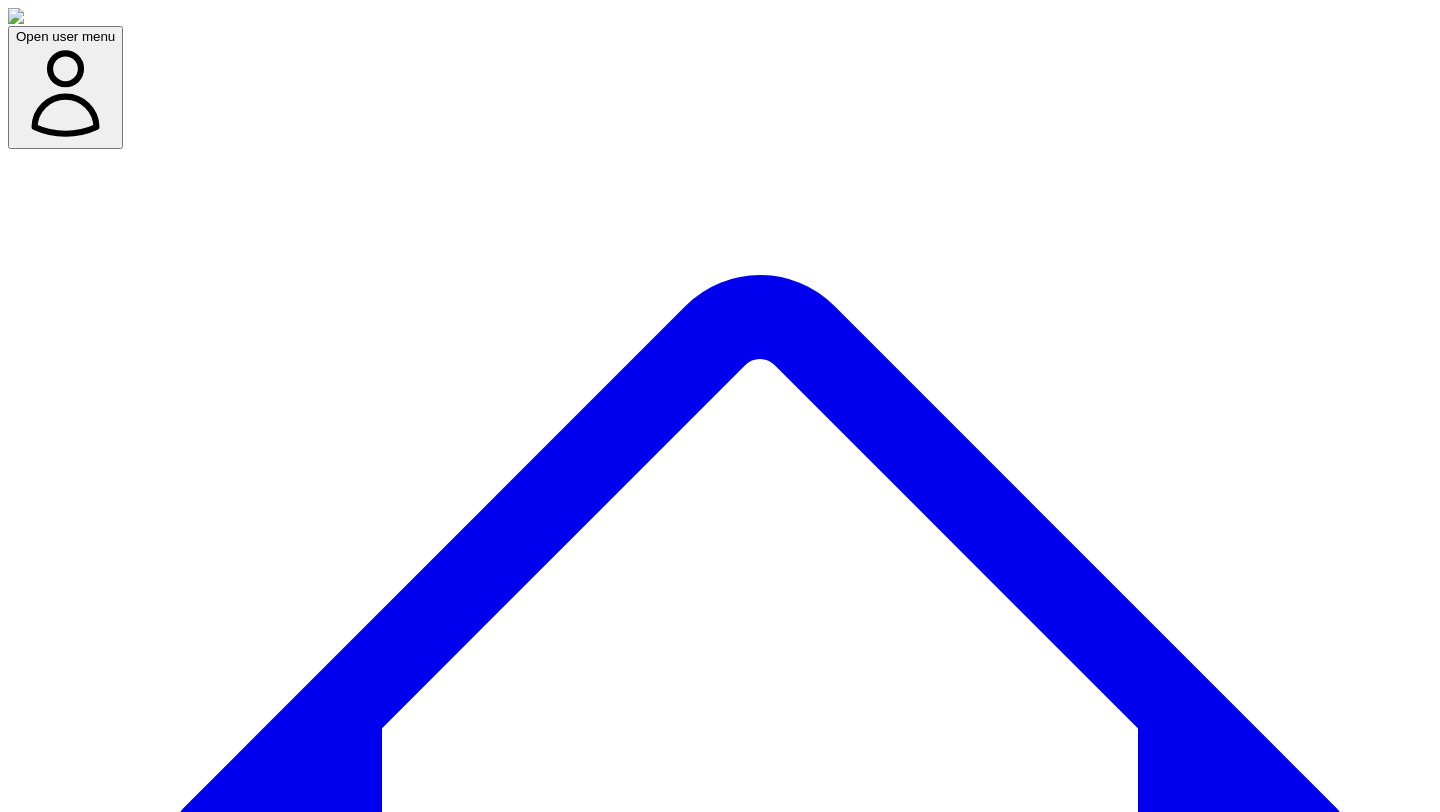 select on "*" 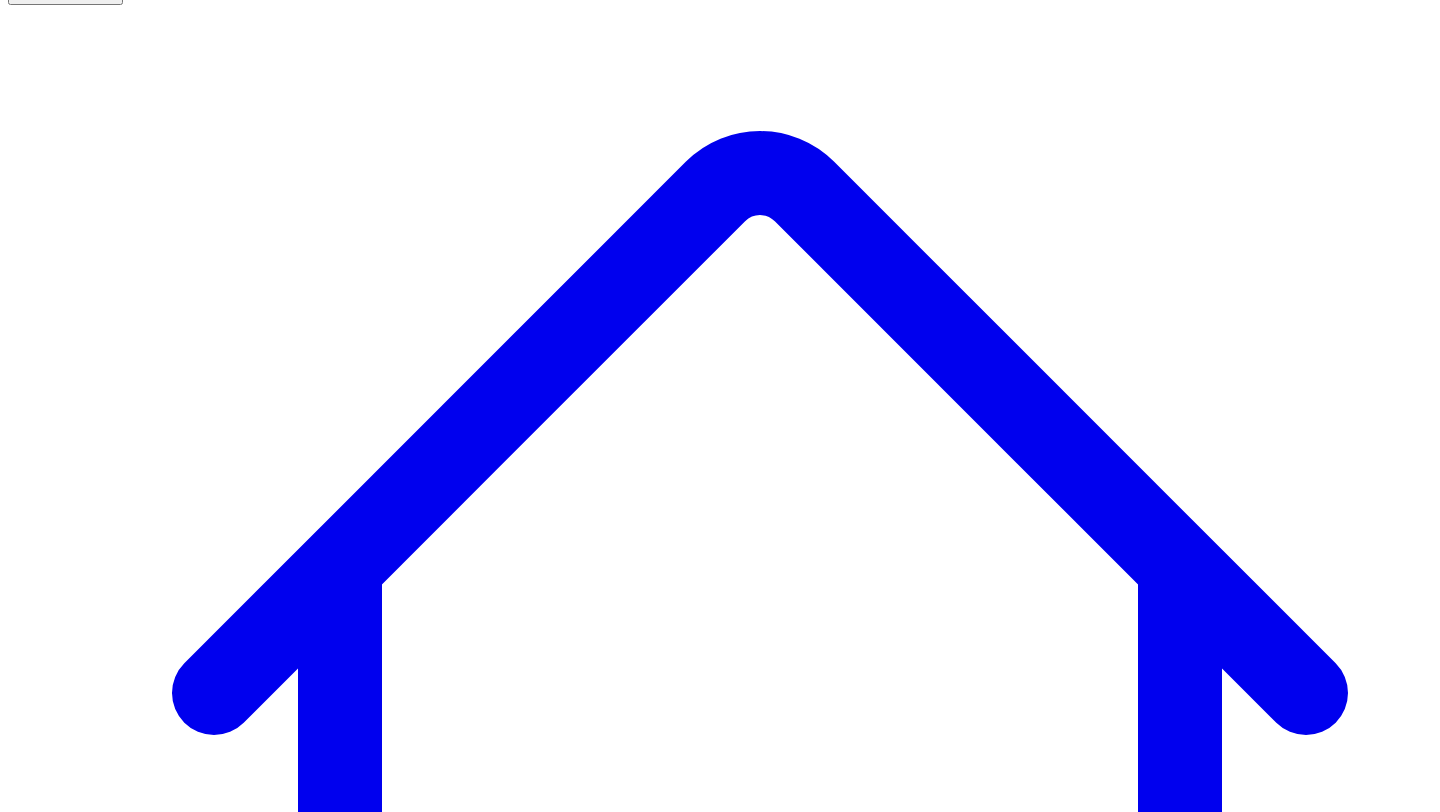 click on "Social Posts" at bounding box center [249, 7553] 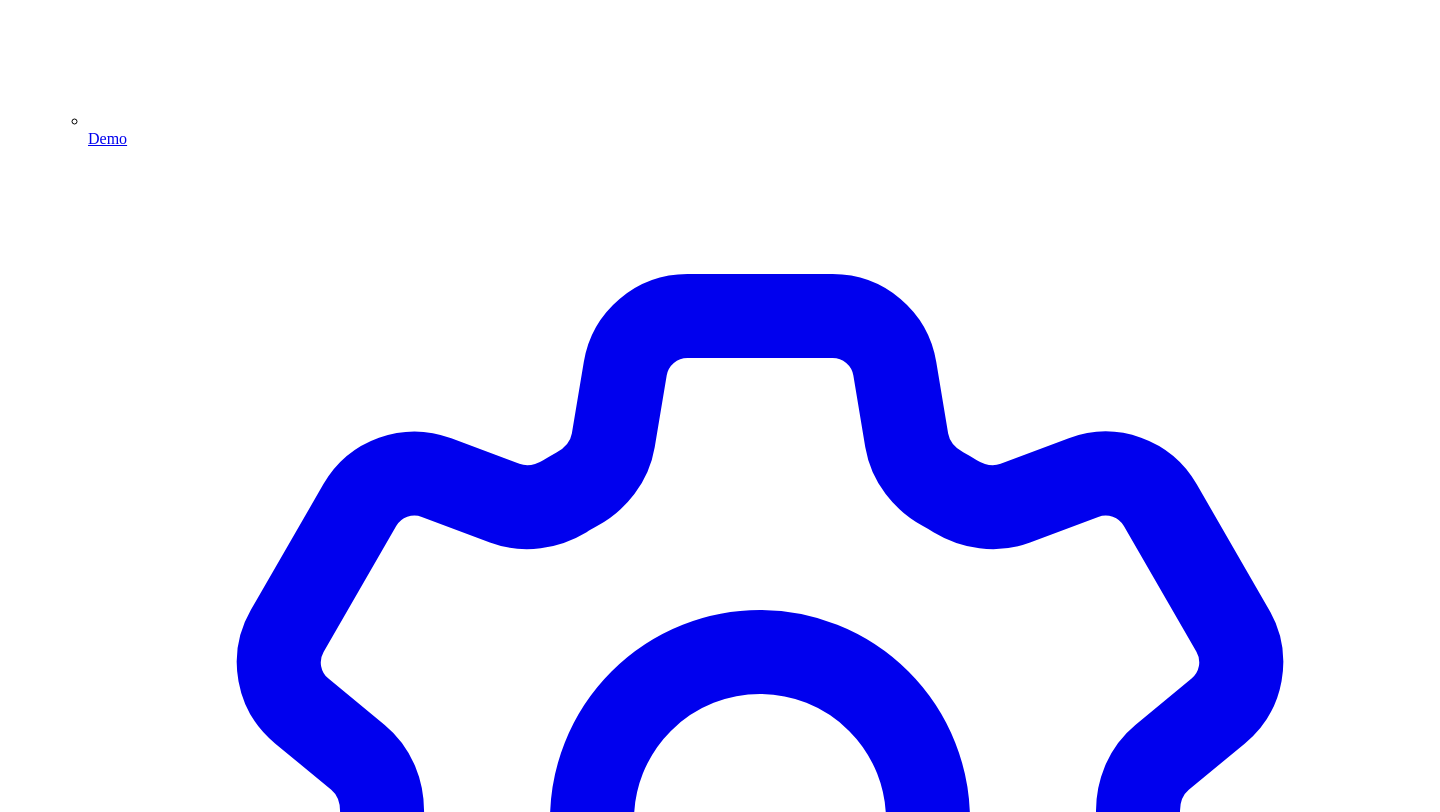 scroll, scrollTop: 5455, scrollLeft: 0, axis: vertical 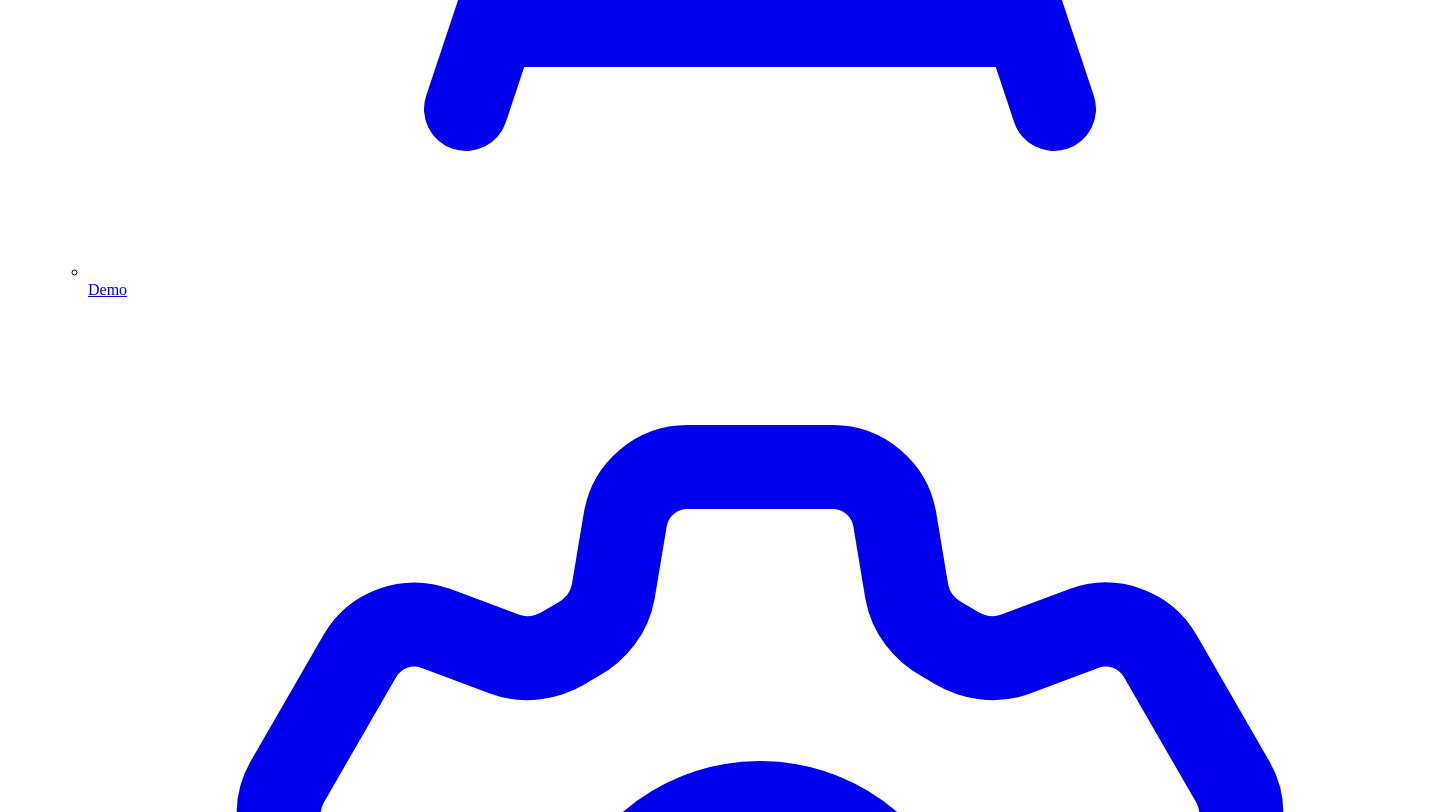 click on "Post Again" at bounding box center [72, 4578] 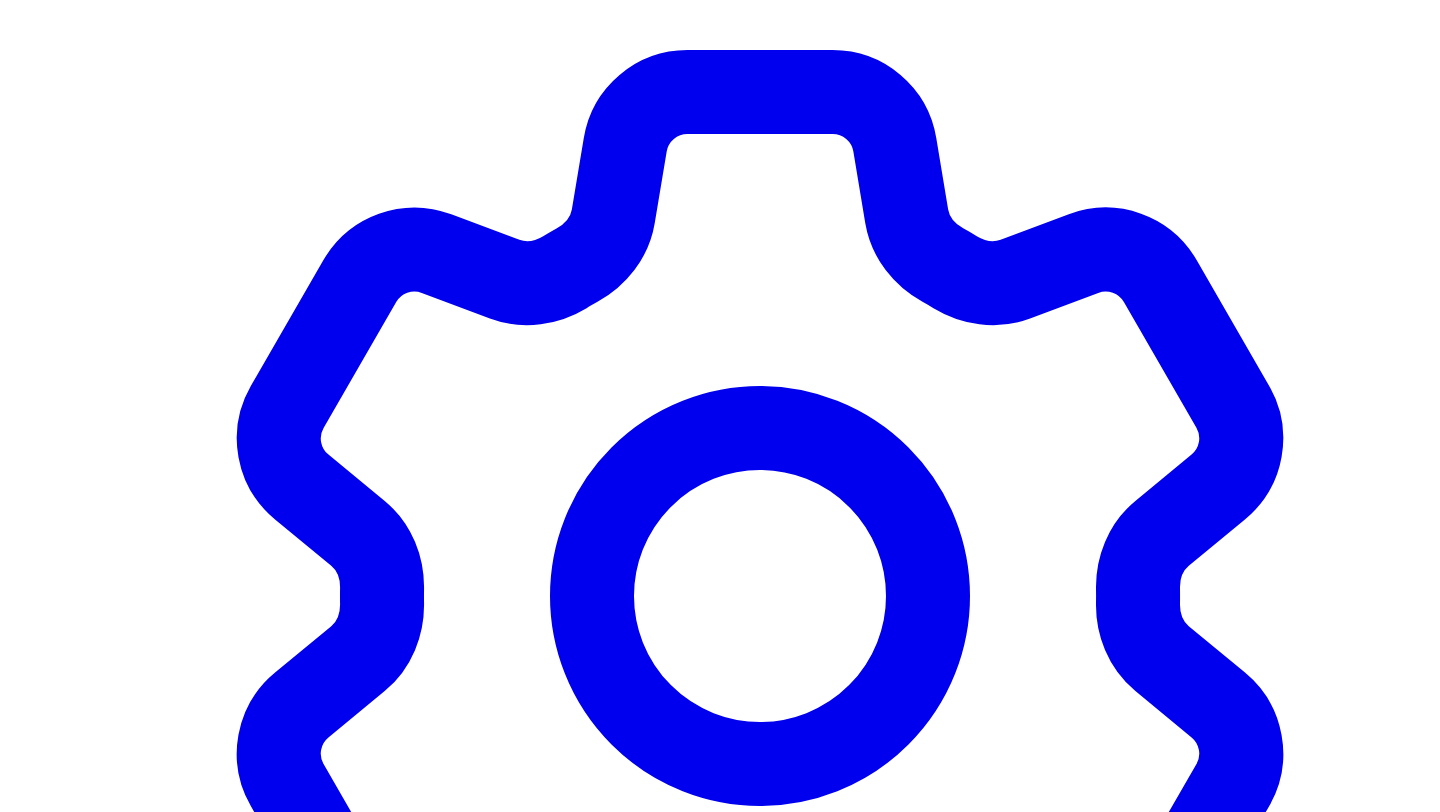 scroll, scrollTop: 5820, scrollLeft: 0, axis: vertical 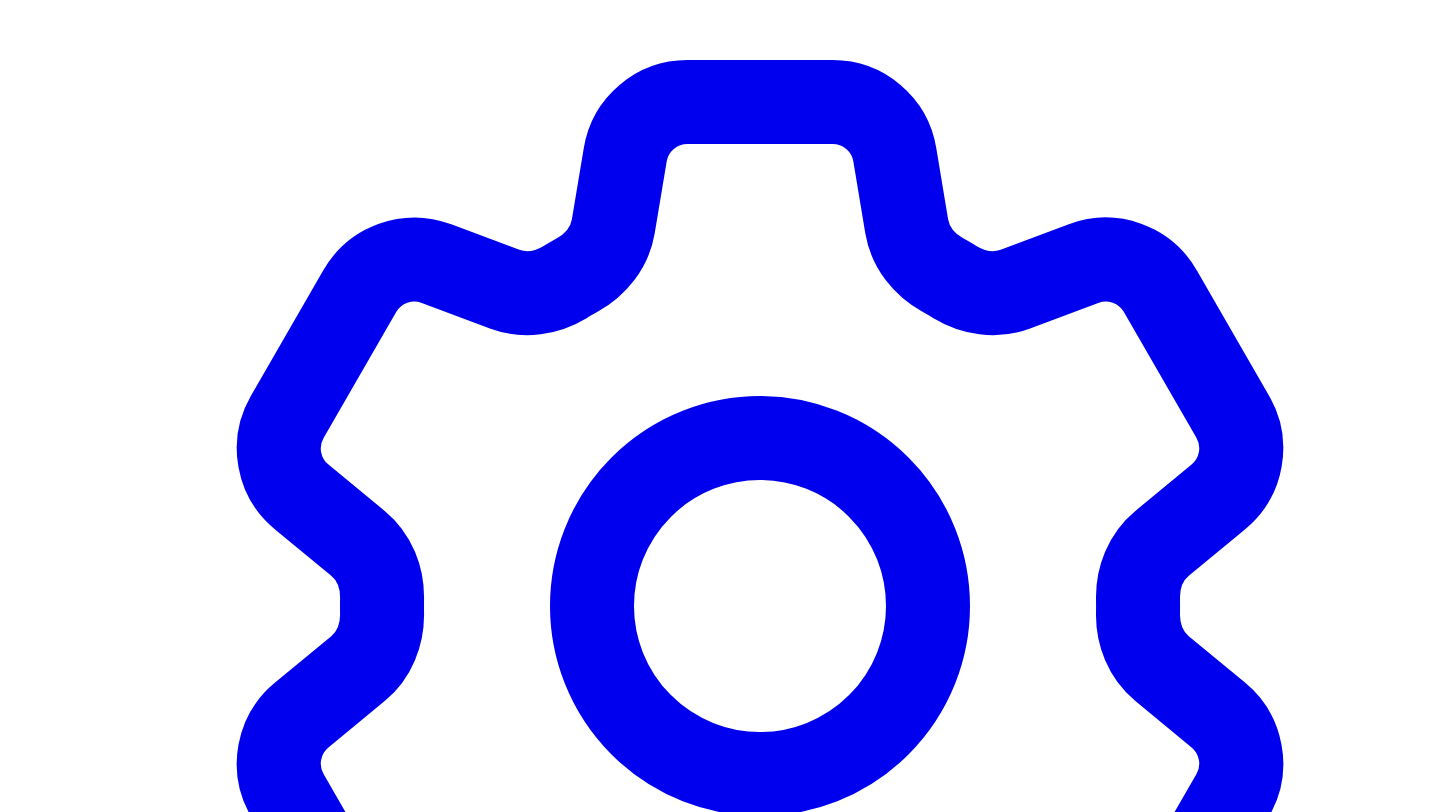 click on "Post Again" at bounding box center (72, 4213) 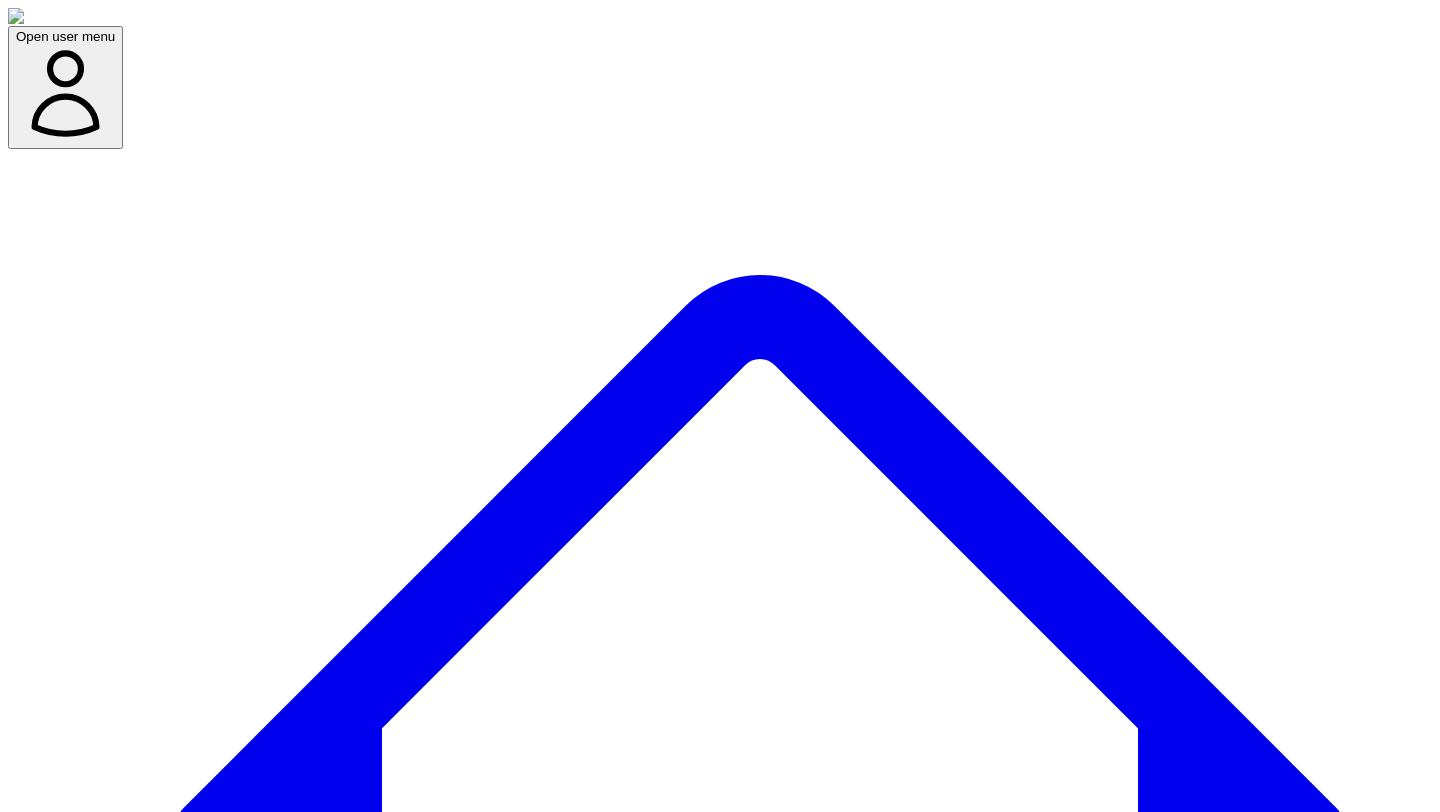 click on "Confirm & Post" at bounding box center (61, 11599) 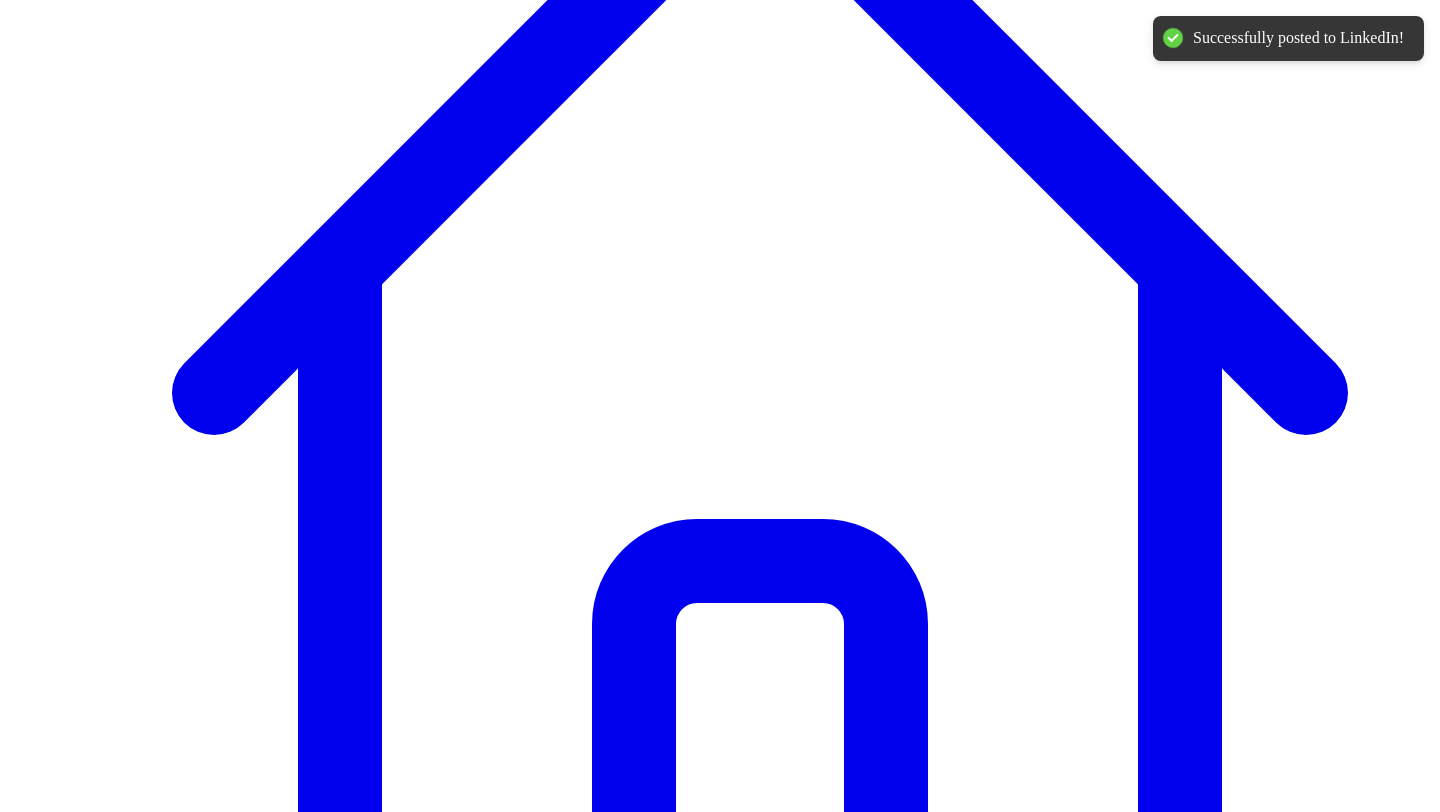 scroll, scrollTop: 394, scrollLeft: 0, axis: vertical 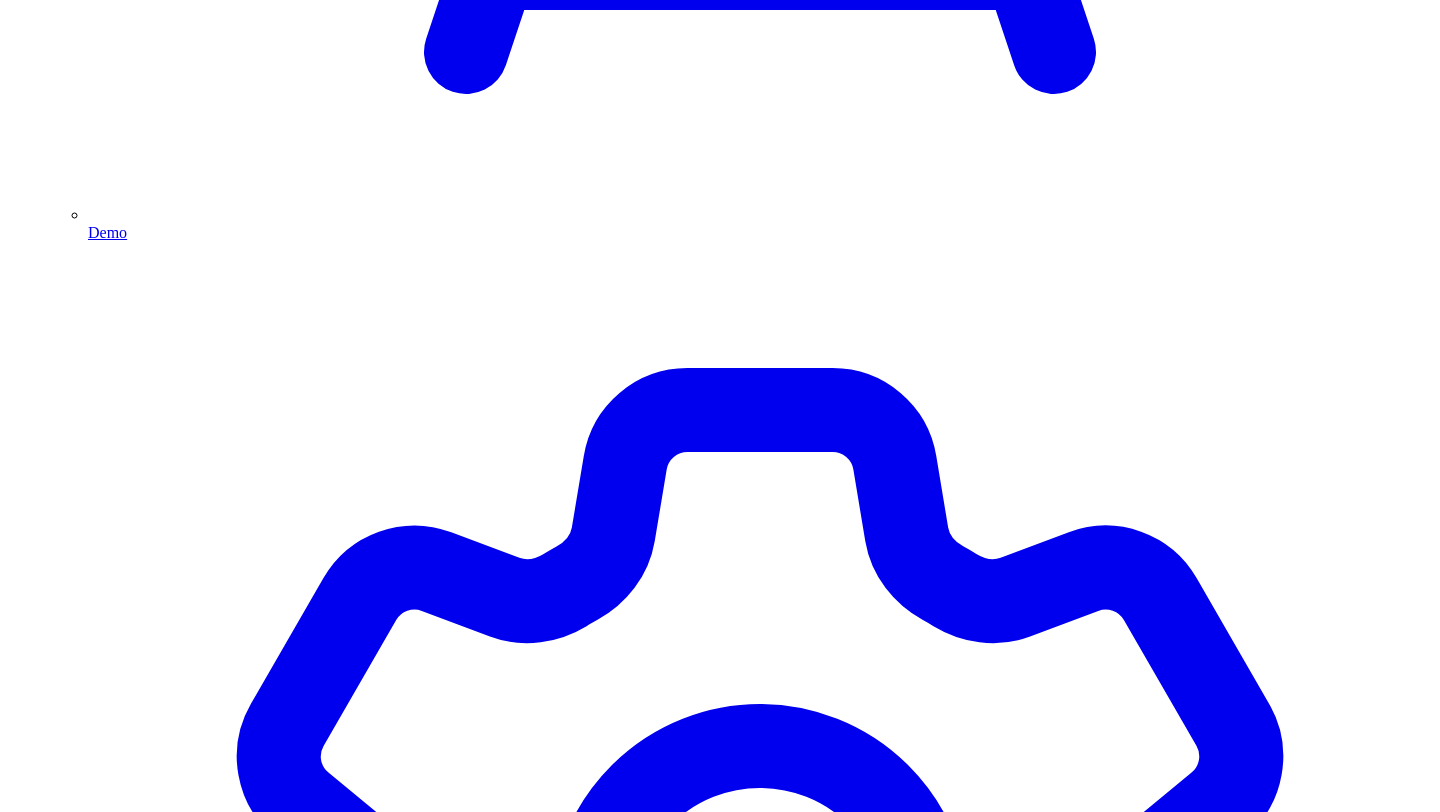 click 